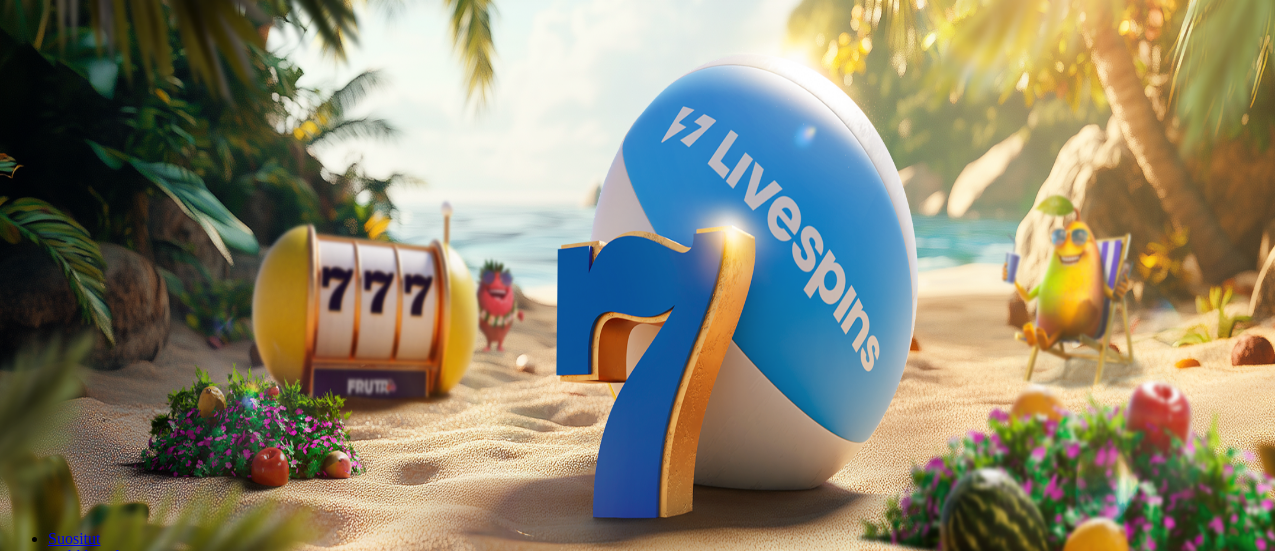 scroll, scrollTop: 0, scrollLeft: 0, axis: both 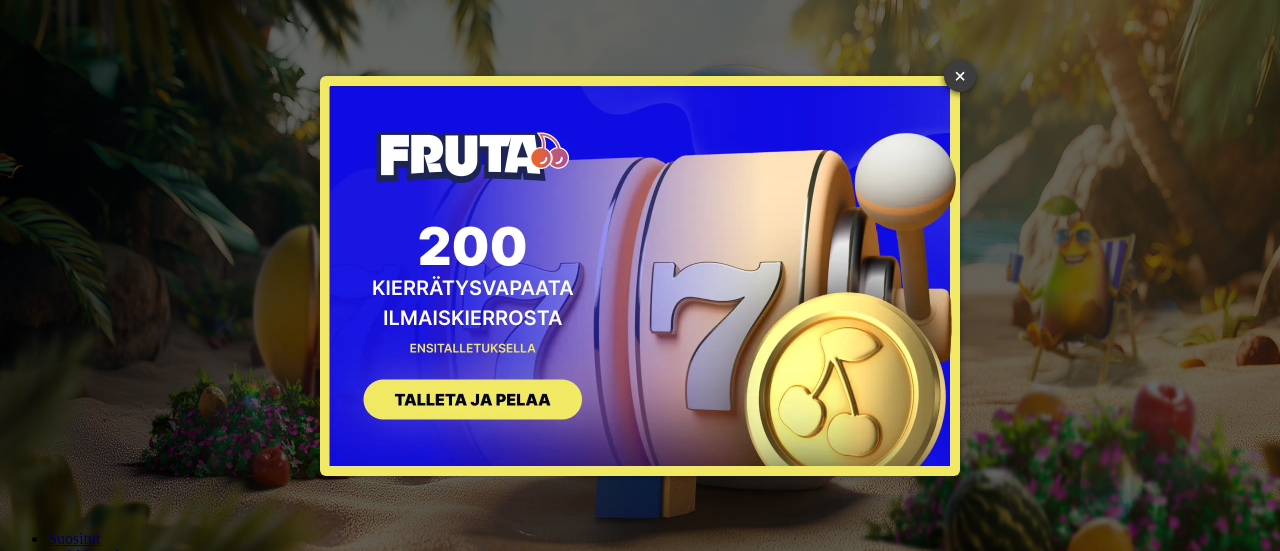 click on "×" at bounding box center (960, 76) 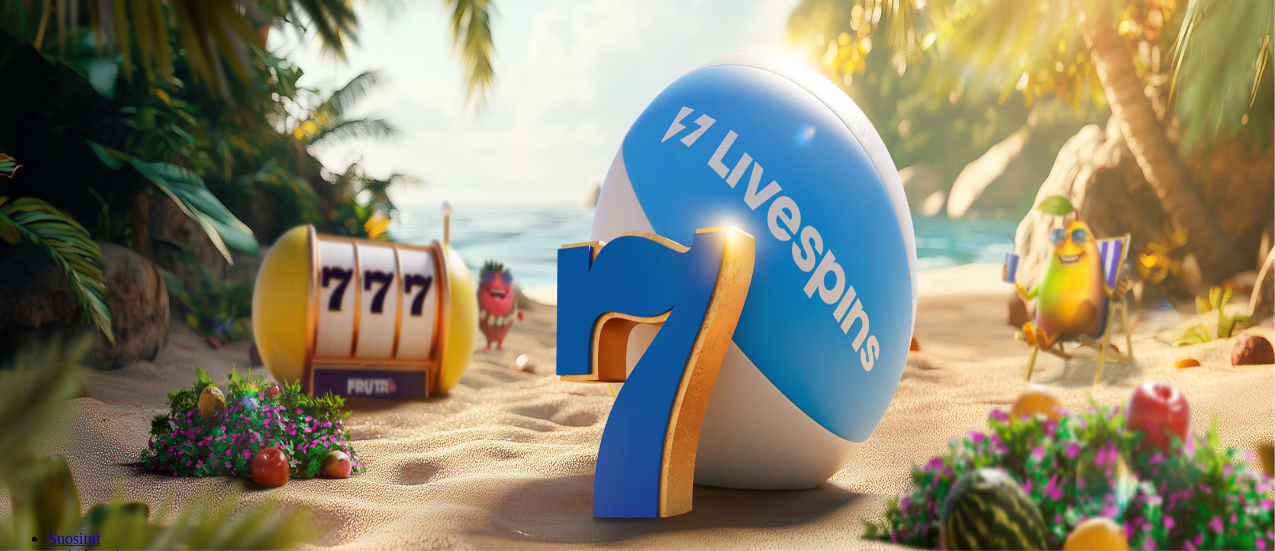 click on "***" at bounding box center [79, 429] 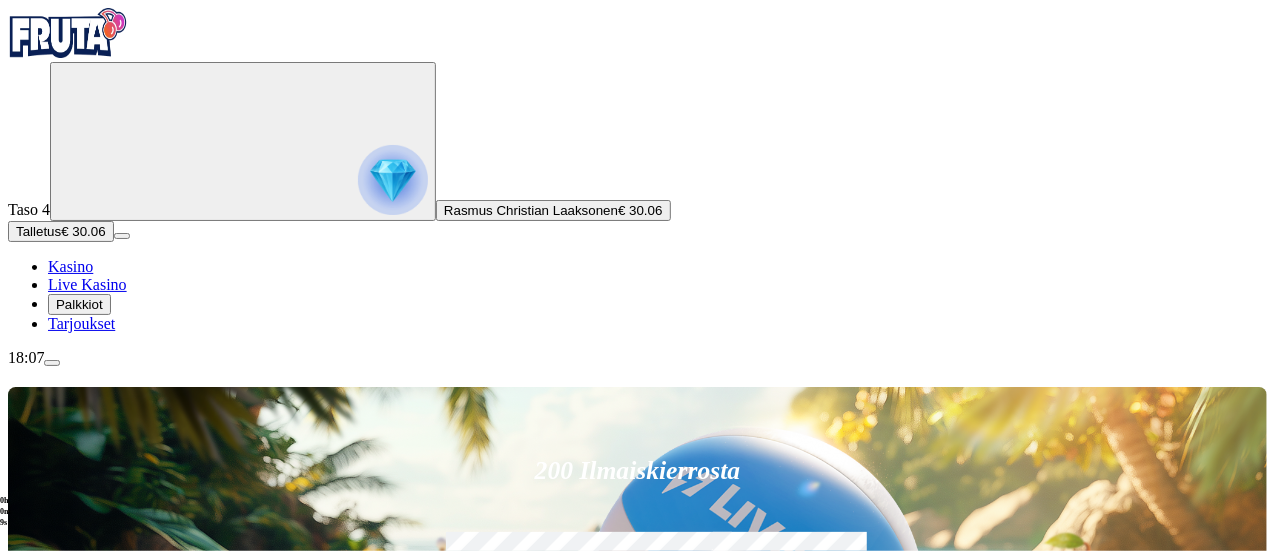 click on "Viimeksi pelattu" at bounding box center (637, 1020) 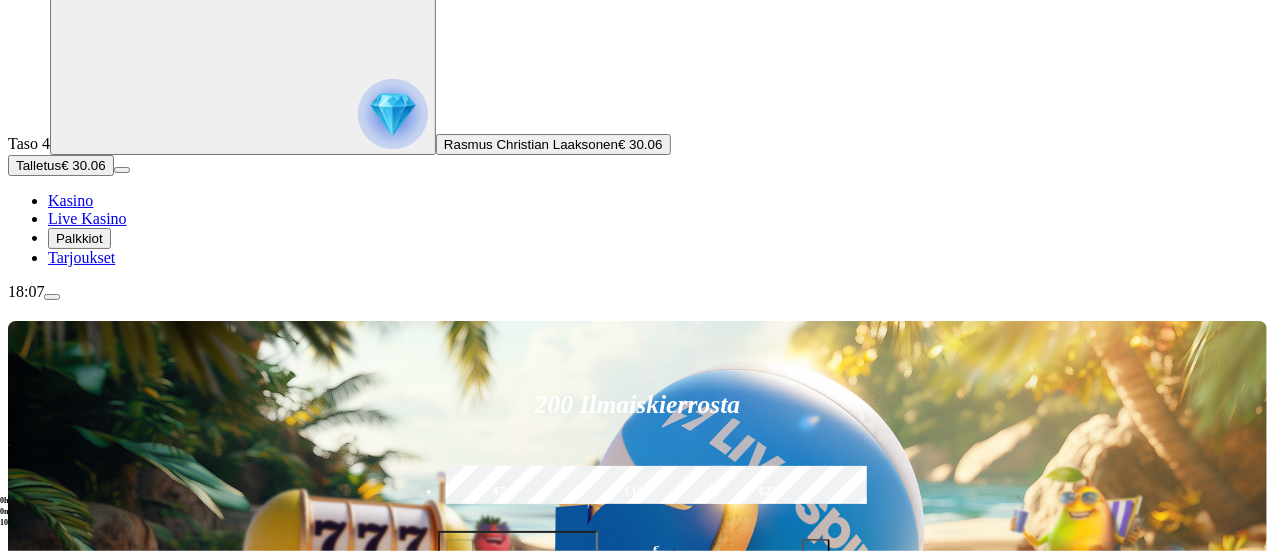 scroll, scrollTop: 92, scrollLeft: 0, axis: vertical 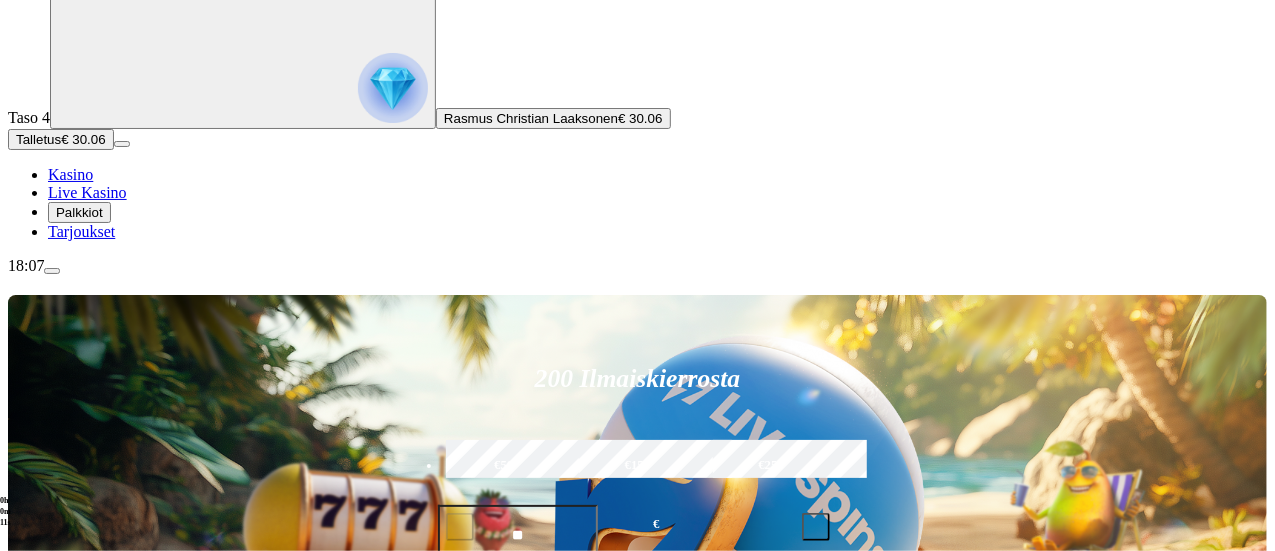 click on "Pelaa nyt" at bounding box center [77, 1310] 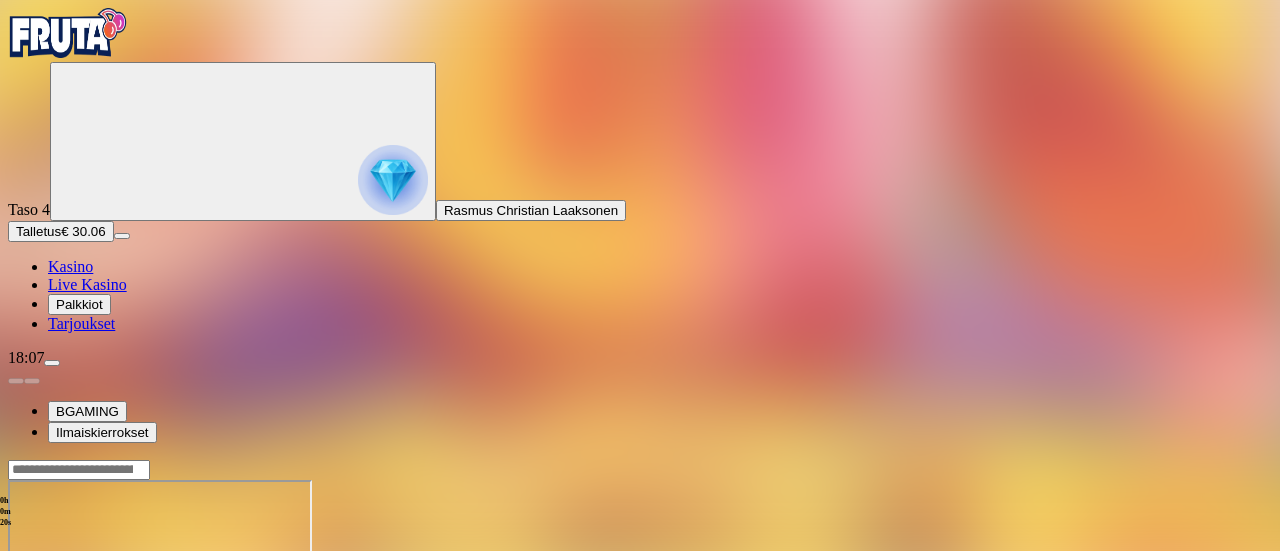click at bounding box center [48, 652] 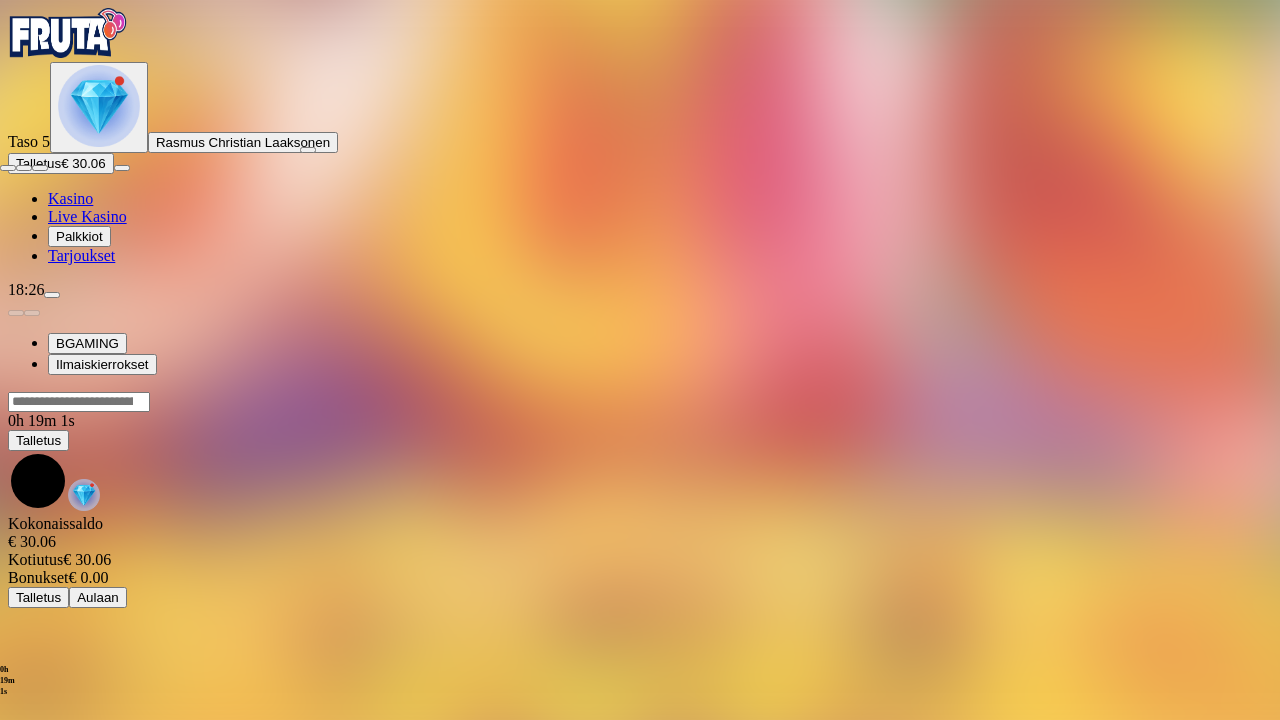 click at bounding box center (8, 168) 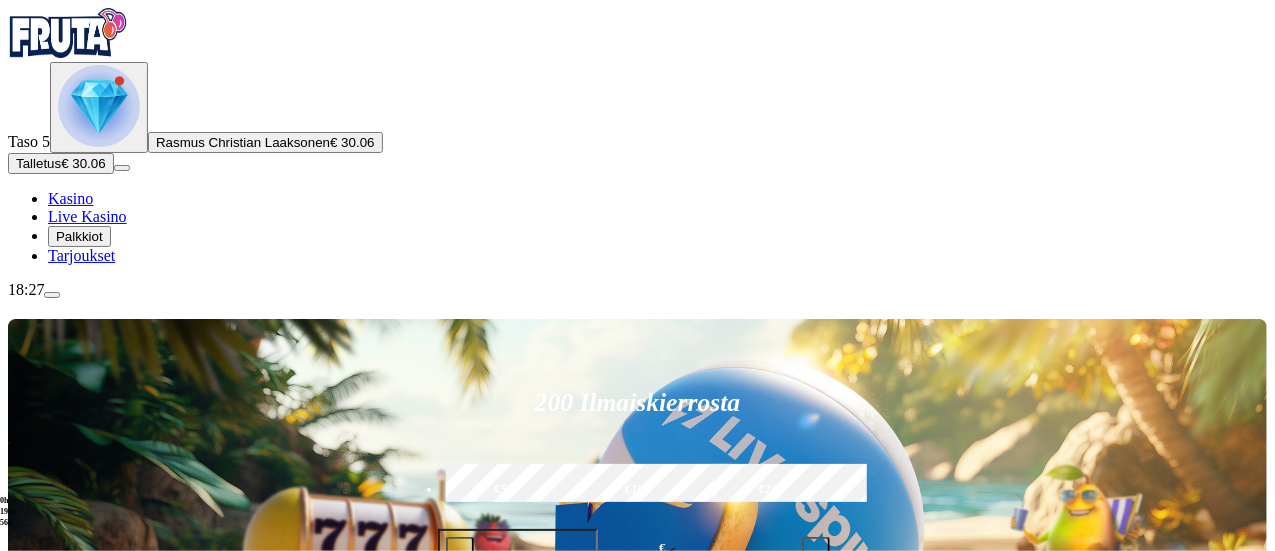 click on "200 Ilmaiskierrosta €50 €150 €250 *** € € Talleta ja pelaa 200 kierrätysvapaata ilmaiskierrosta ensitalletuksen yhteydessä. 50 kierrosta per päivä, 4 päivän ajan." at bounding box center [638, 516] 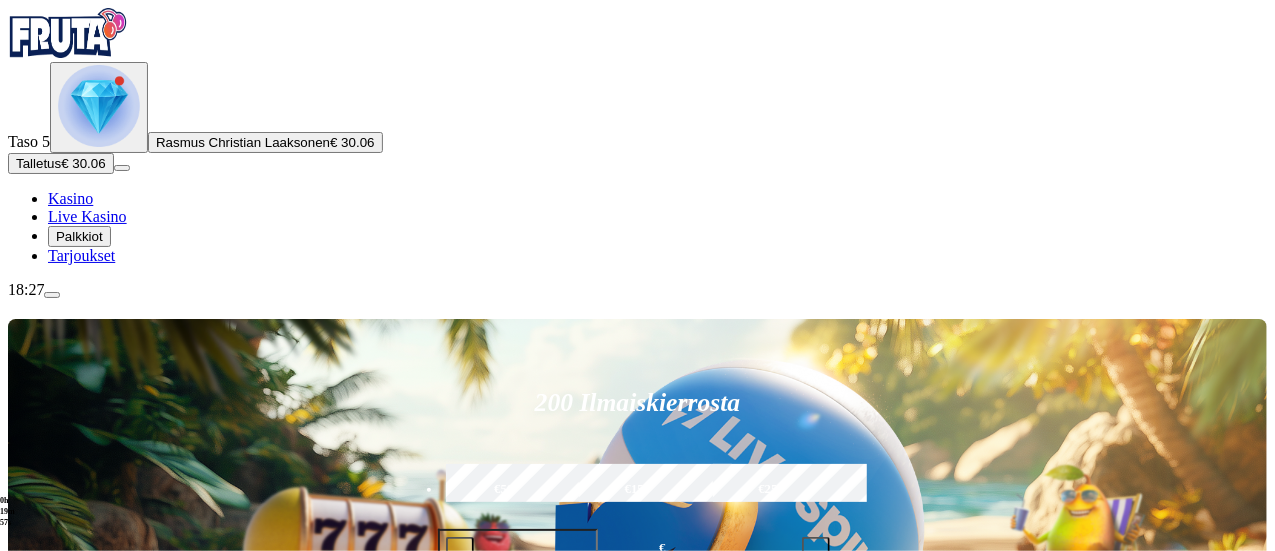 click on "€50" at bounding box center (504, 490) 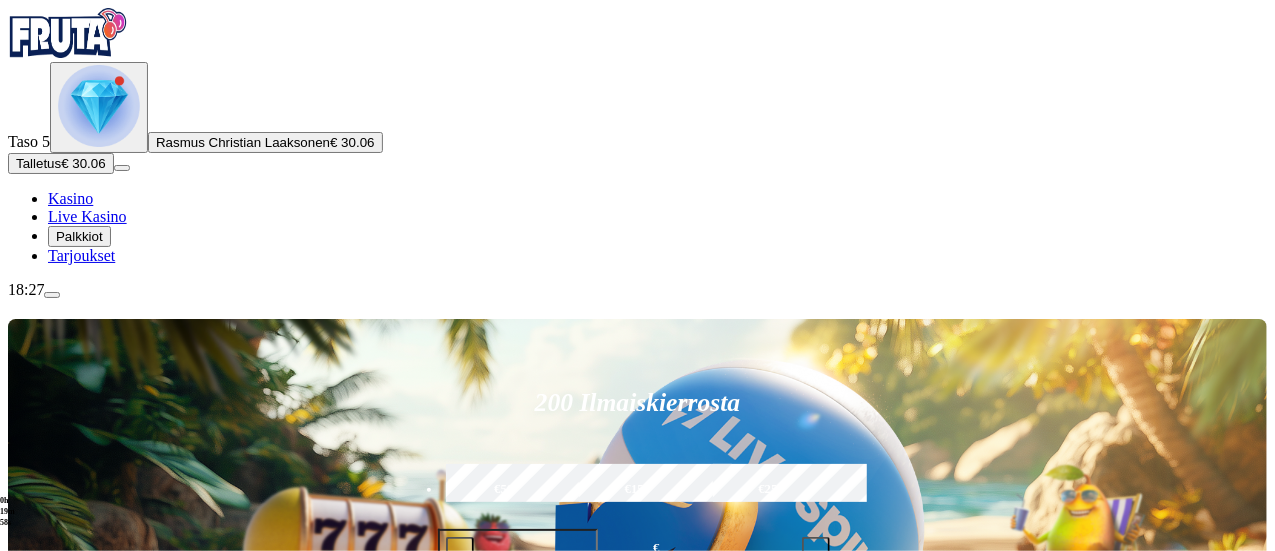 click on "Talleta ja pelaa" at bounding box center (486, 612) 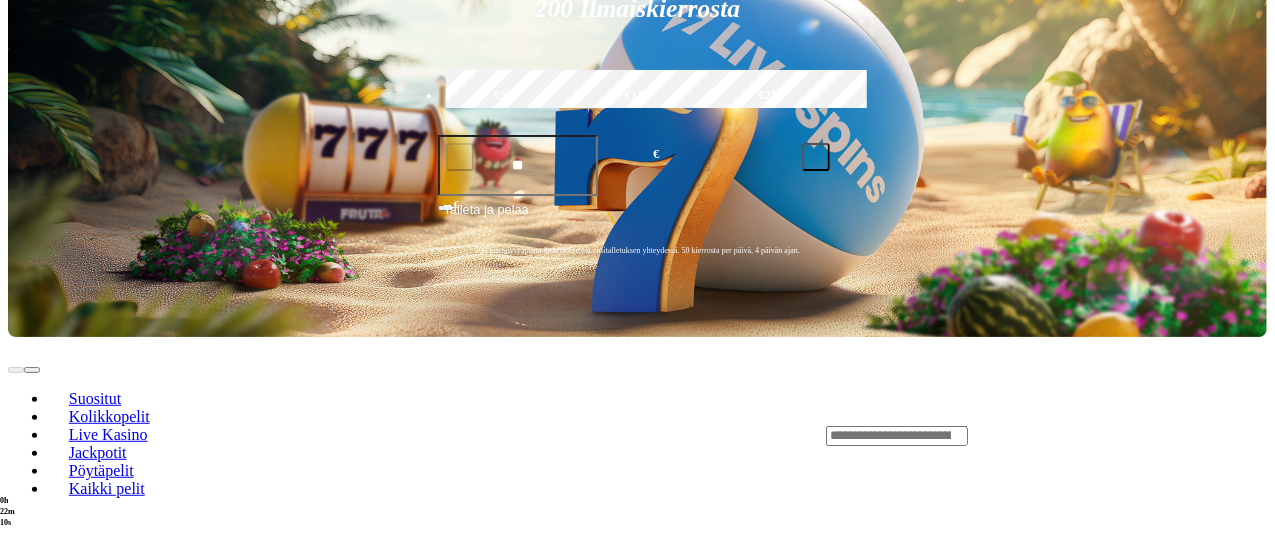 scroll, scrollTop: 441, scrollLeft: 0, axis: vertical 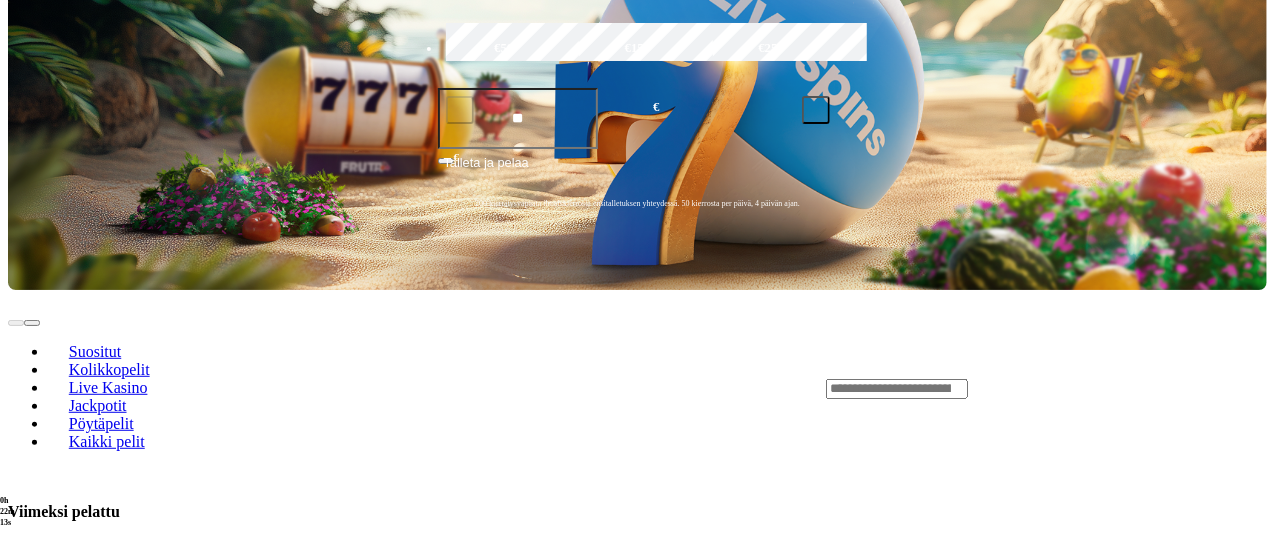 click on "Pelaa nyt" at bounding box center (77, 607) 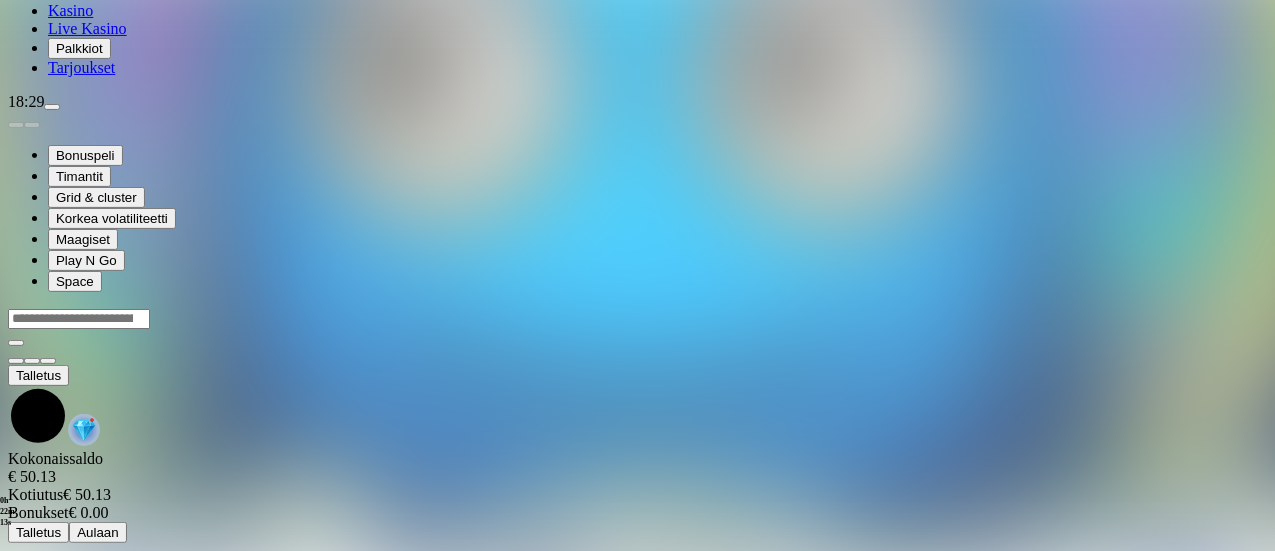 scroll, scrollTop: 0, scrollLeft: 0, axis: both 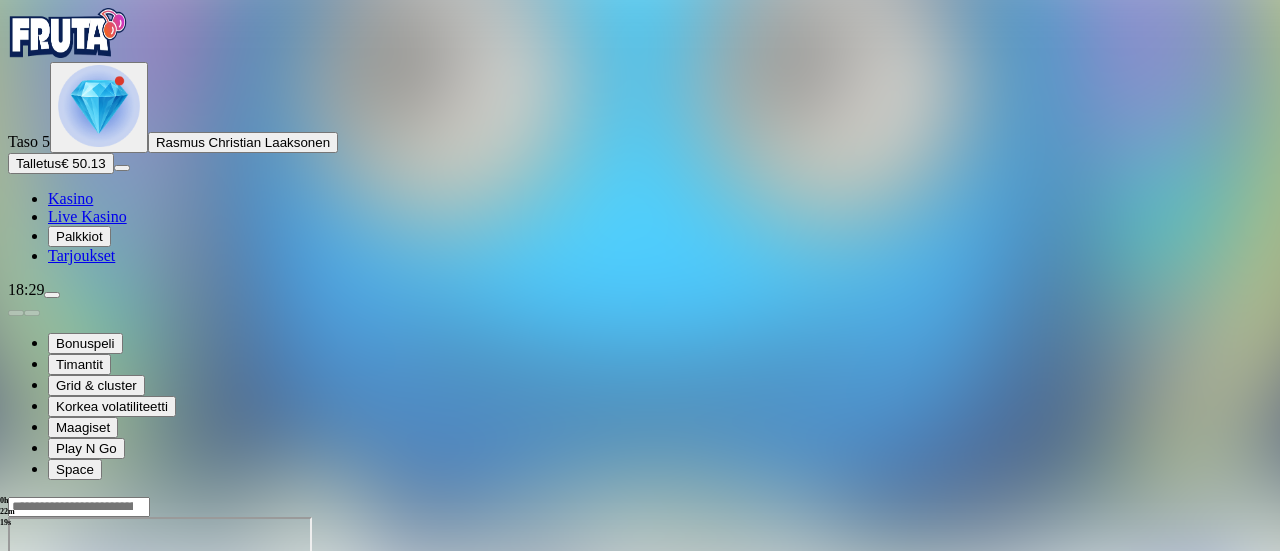 click at bounding box center [48, 689] 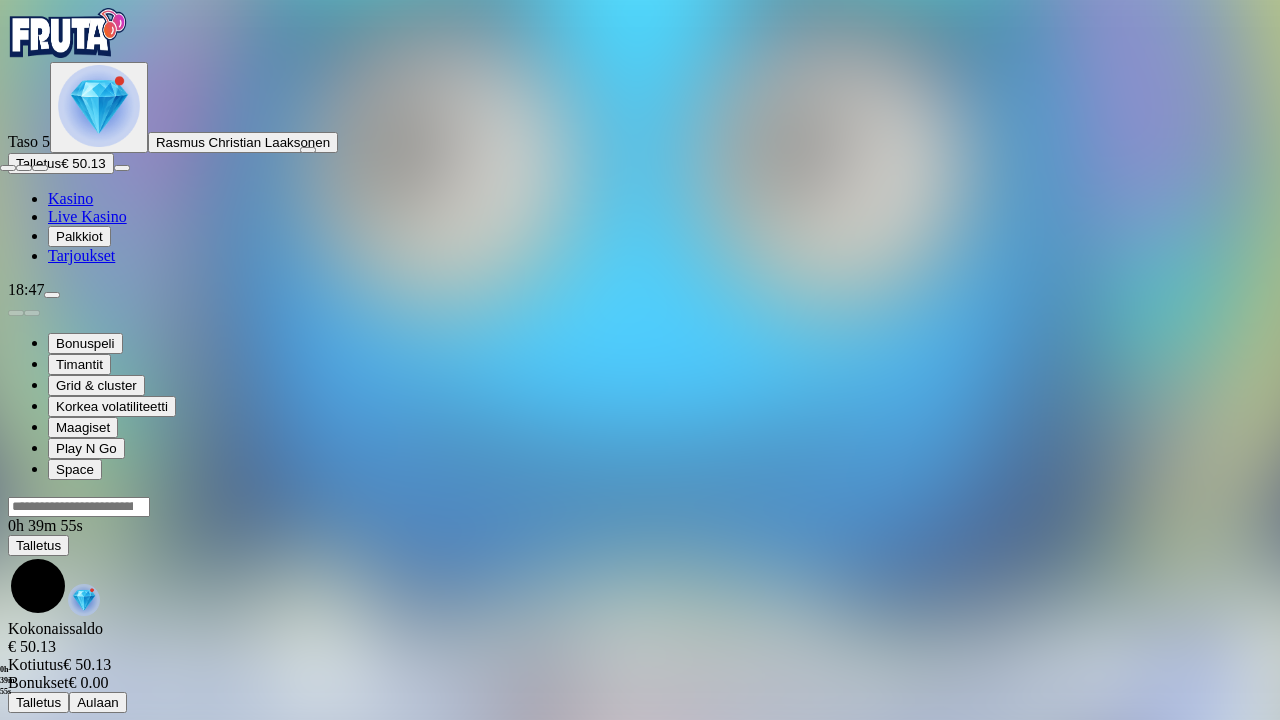 click at bounding box center [8, 168] 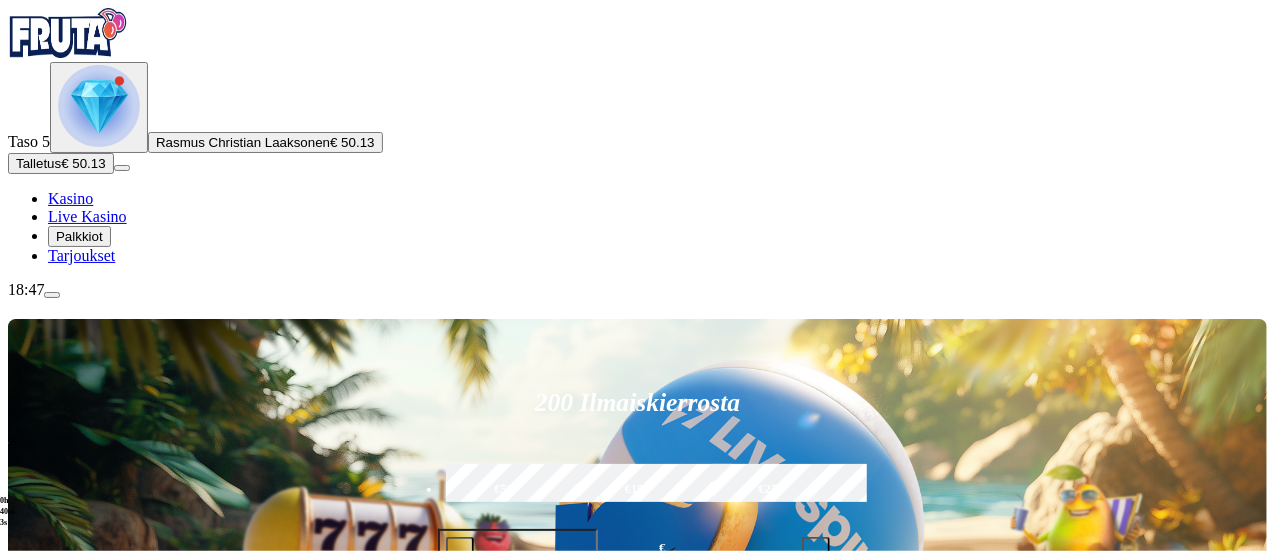 click on "200 Ilmaiskierrosta €50 €150 €250 *** € € Talleta ja pelaa 200 kierrätysvapaata ilmaiskierrosta ensitalletuksen yhteydessä. 50 kierrosta per päivä, 4 päivän ajan. Suositut Kolikkopelit Live Kasino Jackpotit Pöytäpelit Kaikki pelit Viimeksi pelattu Pelaa nyt Reactoonz 2 Pelaa nyt First Person Lightning Roulette Pelaa nyt Lucky Bonanza Cash Spree Pelaa nyt Chicken Rush Pelaa nyt Wild Swarm Triple Hive Suosituinta alueellasi Näytä kaikki Pelaa nyt Gates of Olympus Super Scatter Pelaa nyt Rad Maxx Pelaa nyt Cherry Pop Pelaa nyt Thor’s Rage Pelaa nyt Wanted Dead or a Wild Pelaa nyt Esqueleto Explosivo 2 Pelaa nyt Barbarossa Pelaa nyt Moon Princess 100 Pelaa nyt Sweet Bonanza Pelaa nyt Le Bandit Pelaa nyt Reactoonz Uusia pelejä Näytä kaikki Pelaa nyt Hellfire Highway Gold Blitz Pelaa nyt Adventure Mummy Pelaa nyt Seamen Pelaa nyt Conquer Babylon Pelaa nyt Pirate Bonanza 2 Pelaa nyt Zeus Hyper Frames Pelaa nyt Bigger Piggy Bank Pelaa nyt Starlight Wins Pelaa nyt Galactic Jaws Power Combo ." at bounding box center [637, 7945] 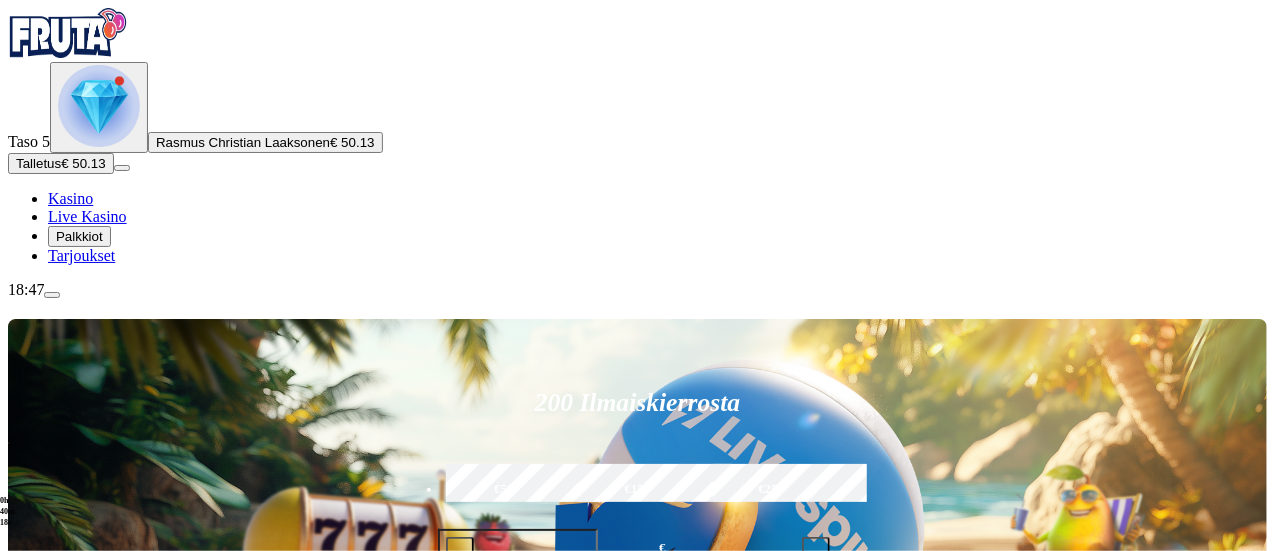 click on "200 Ilmaiskierrosta €50 €150 €250 *** € € Talleta ja pelaa 200 kierrätysvapaata ilmaiskierrosta ensitalletuksen yhteydessä. 50 kierrosta per päivä, 4 päivän ajan. Suositut Kolikkopelit Live Kasino Jackpotit Pöytäpelit Kaikki pelit Viimeksi pelattu Pelaa nyt Reactoonz 2 Pelaa nyt First Person Lightning Roulette Pelaa nyt Lucky Bonanza Cash Spree Pelaa nyt Chicken Rush Pelaa nyt Wild Swarm Triple Hive Suosituinta alueellasi Näytä kaikki Pelaa nyt Gates of Olympus Super Scatter Pelaa nyt Rad Maxx Pelaa nyt Cherry Pop Pelaa nyt Thor’s Rage Pelaa nyt Wanted Dead or a Wild Pelaa nyt Esqueleto Explosivo 2 Pelaa nyt Barbarossa Pelaa nyt Moon Princess 100 Pelaa nyt Sweet Bonanza Pelaa nyt Le Bandit Pelaa nyt Reactoonz Uusia pelejä Näytä kaikki Pelaa nyt Hellfire Highway Gold Blitz Pelaa nyt Adventure Mummy Pelaa nyt Seamen Pelaa nyt Conquer Babylon Pelaa nyt Pirate Bonanza 2 Pelaa nyt Zeus Hyper Frames Pelaa nyt Bigger Piggy Bank Pelaa nyt Starlight Wins Pelaa nyt Galactic Jaws Power Combo ." at bounding box center (637, 7945) 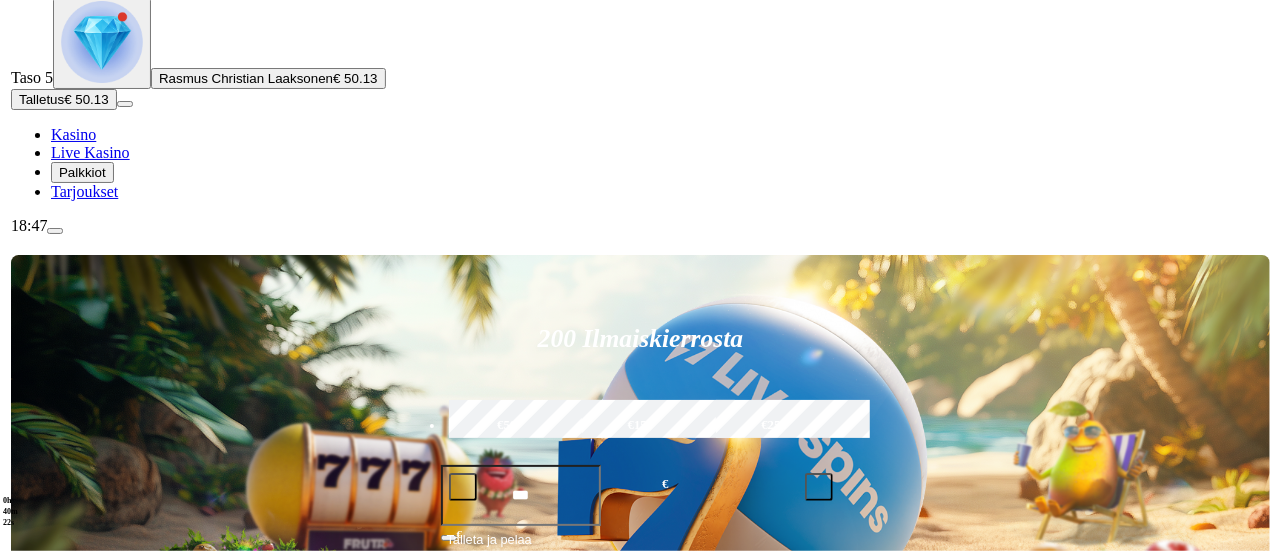 scroll, scrollTop: 72, scrollLeft: 0, axis: vertical 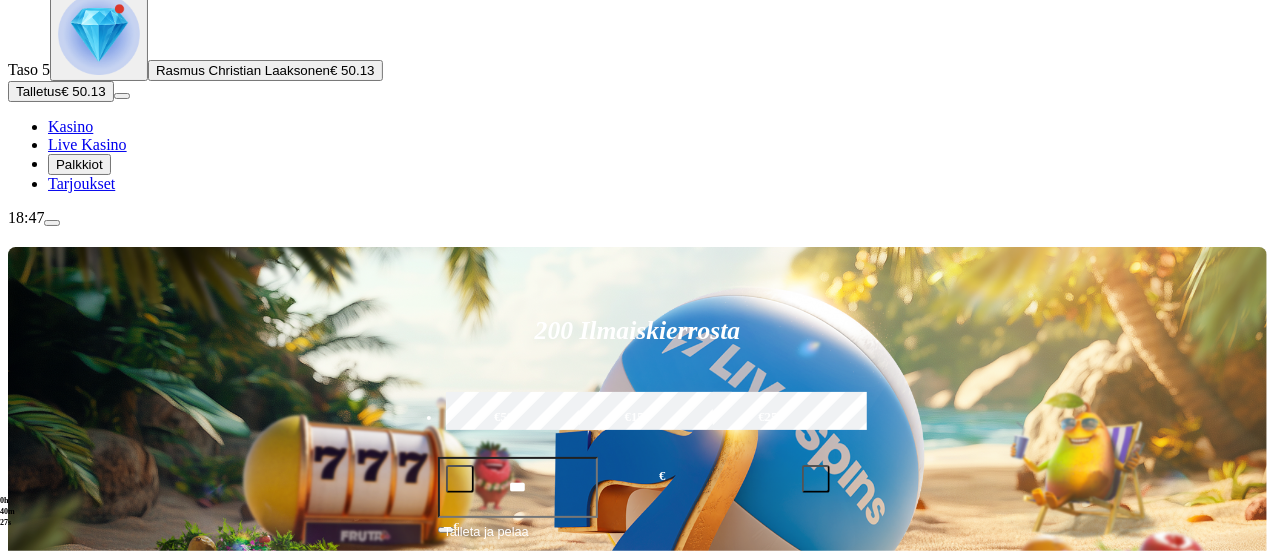click on "Rasmus Christian Laaksonen" at bounding box center (243, 70) 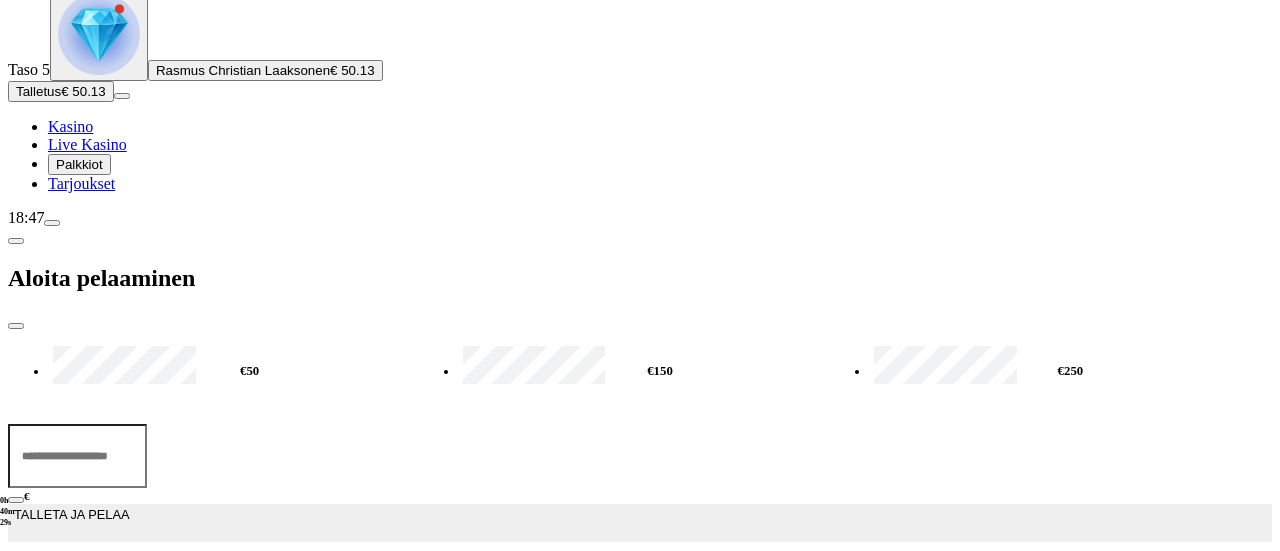 click on "Aloita pelaaminen" at bounding box center [640, 278] 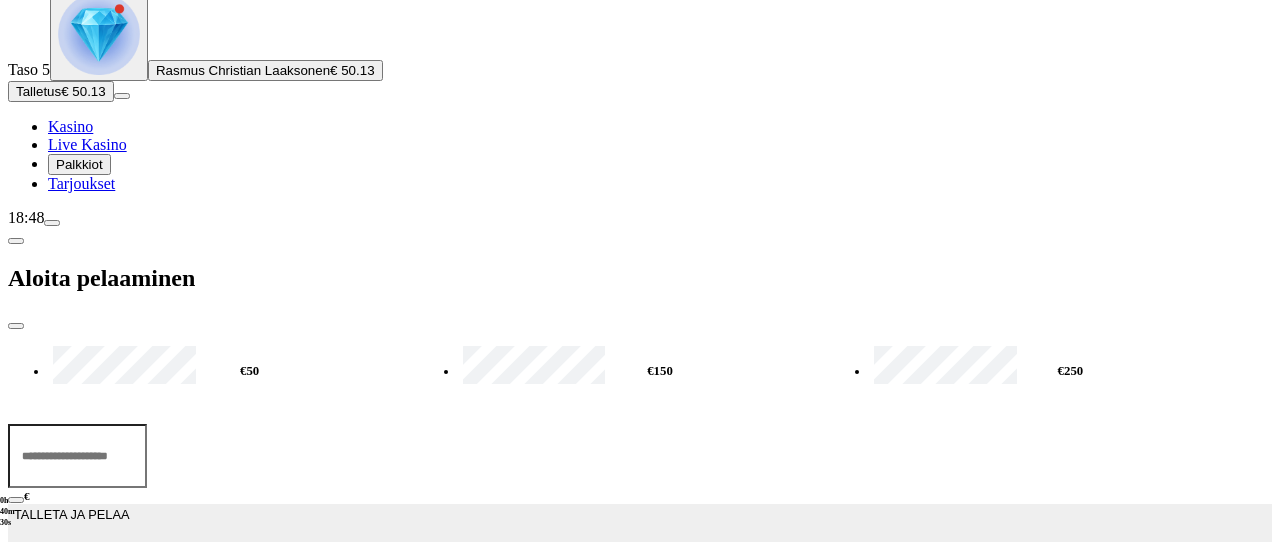 click at bounding box center (16, 326) 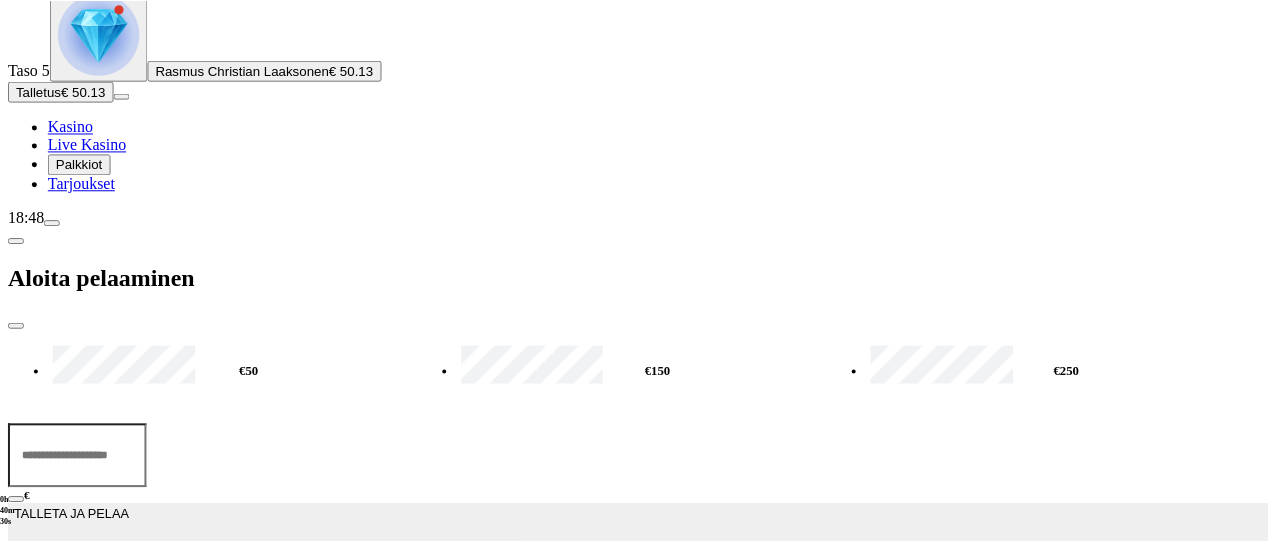 scroll, scrollTop: 0, scrollLeft: 0, axis: both 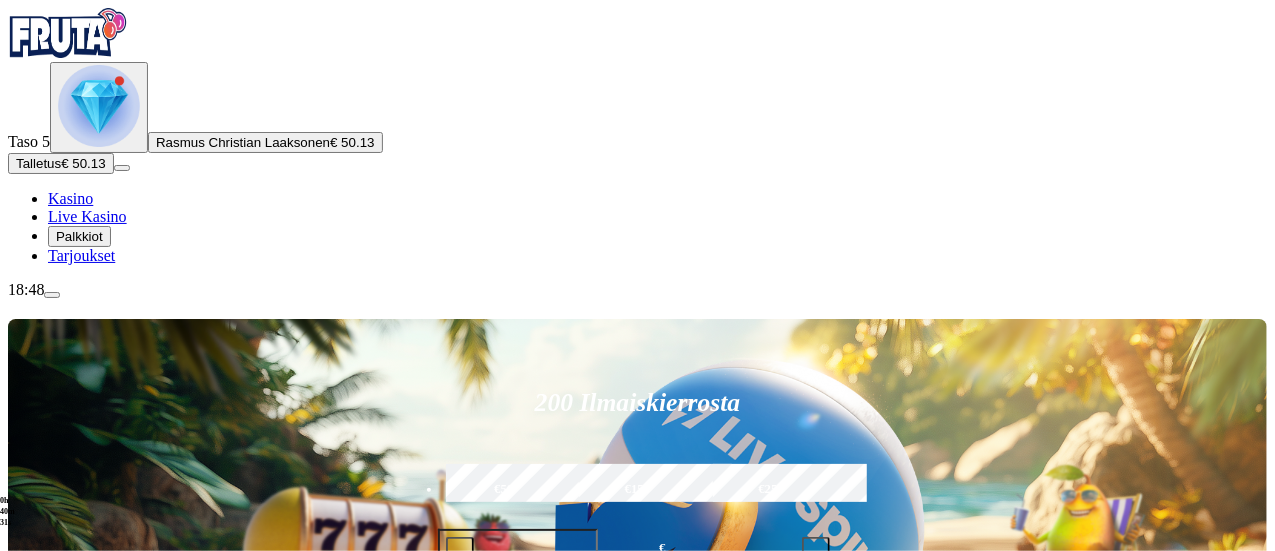 click at bounding box center [52, 295] 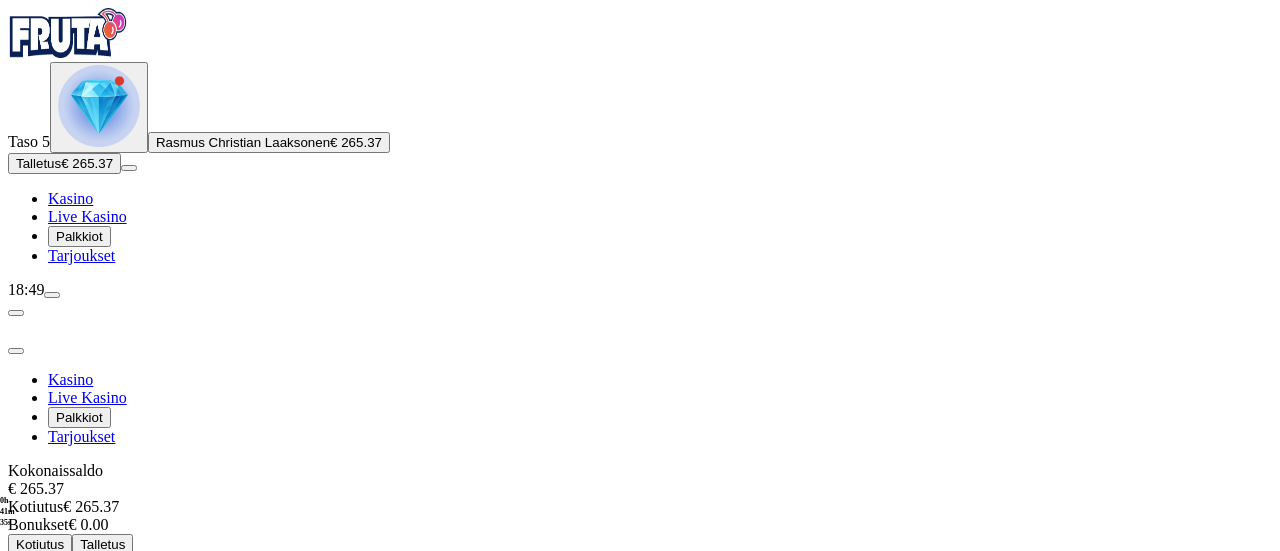 click on "Kotiutus" at bounding box center (40, 544) 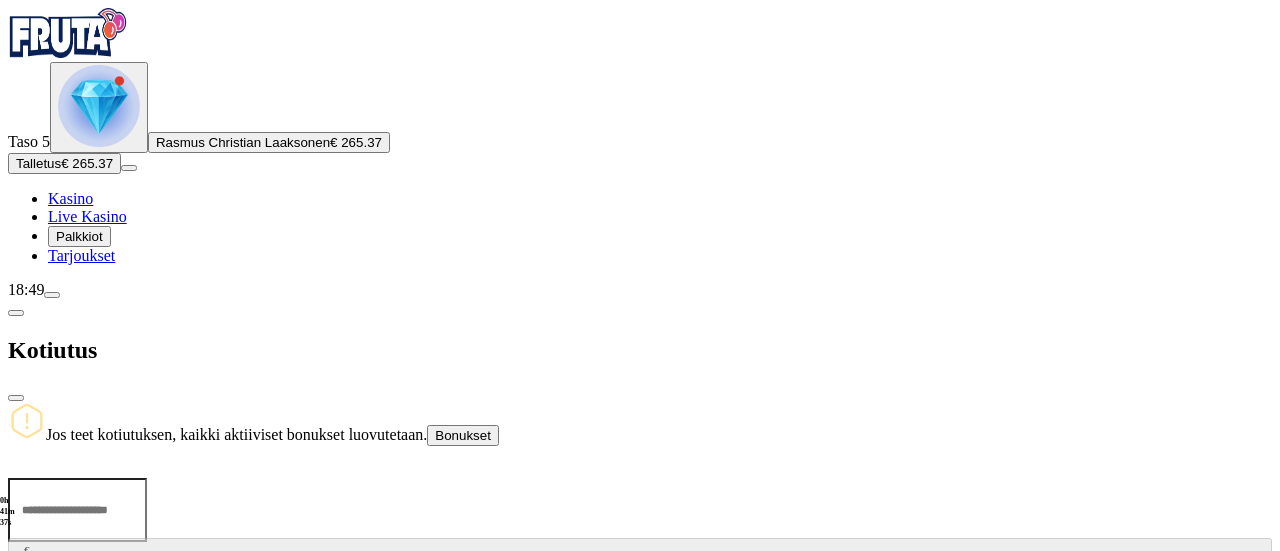 click at bounding box center [77, 510] 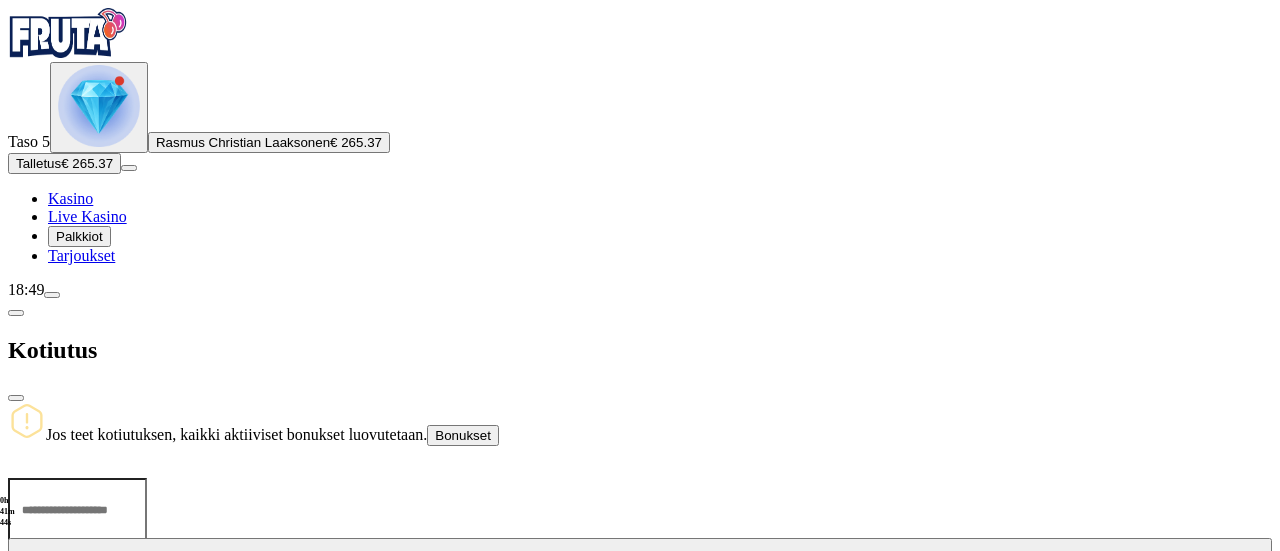 type on "***" 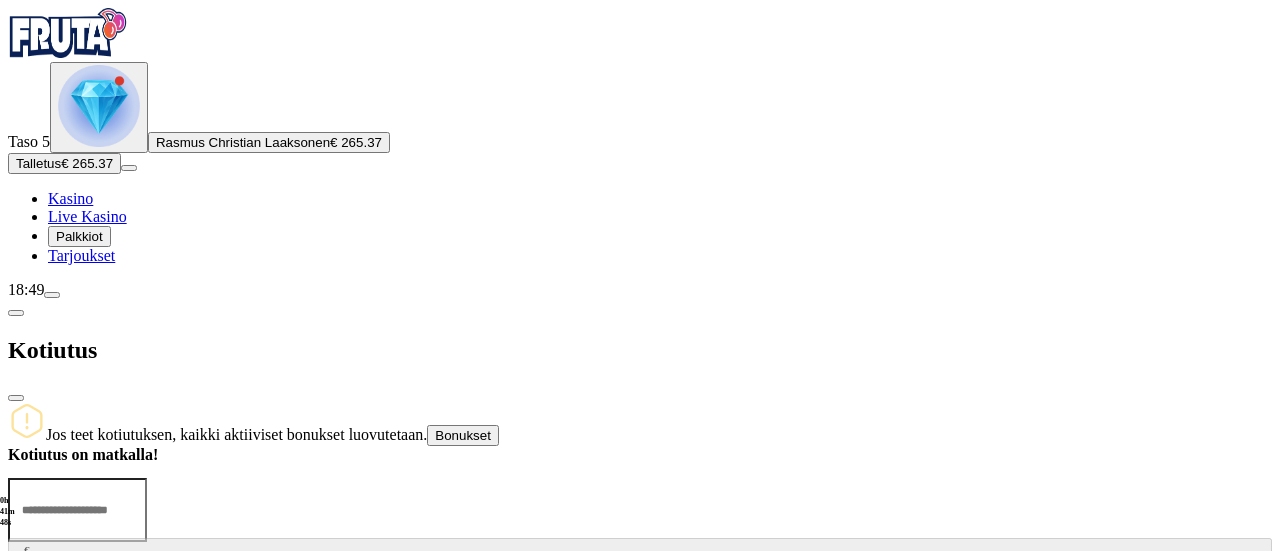 click at bounding box center (16, 398) 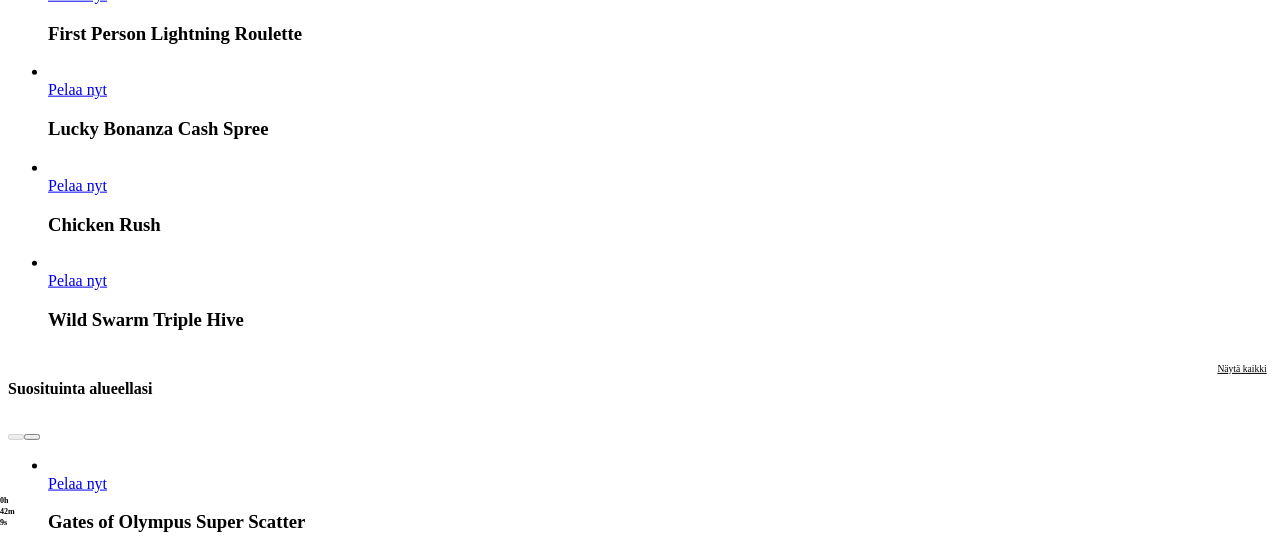 scroll, scrollTop: 1134, scrollLeft: 0, axis: vertical 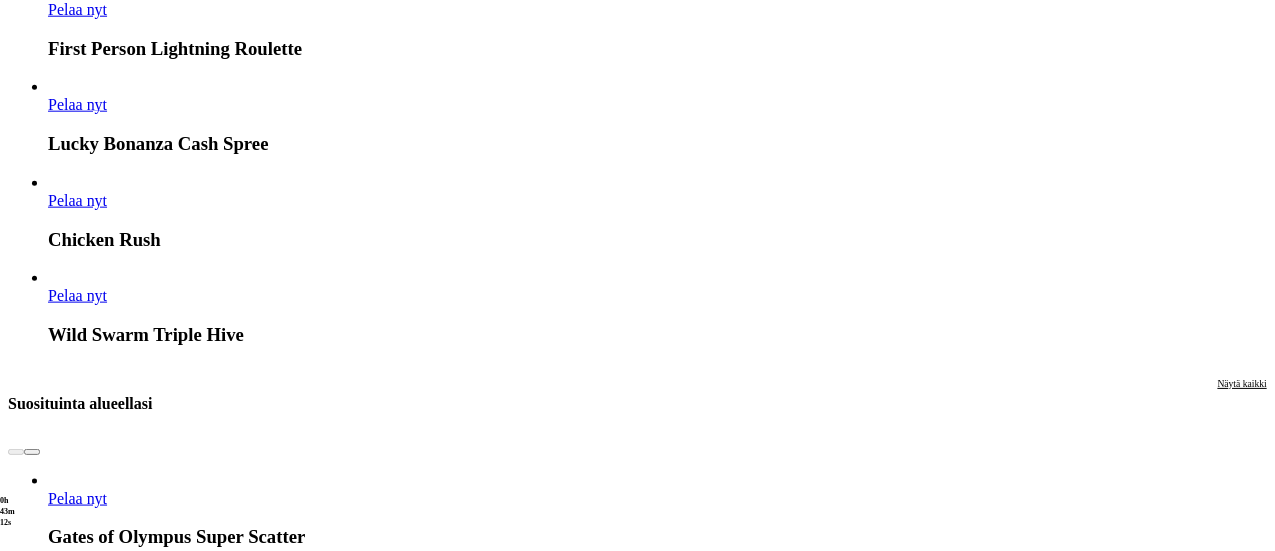 click on "Pelaa nyt" at bounding box center [77, 14165] 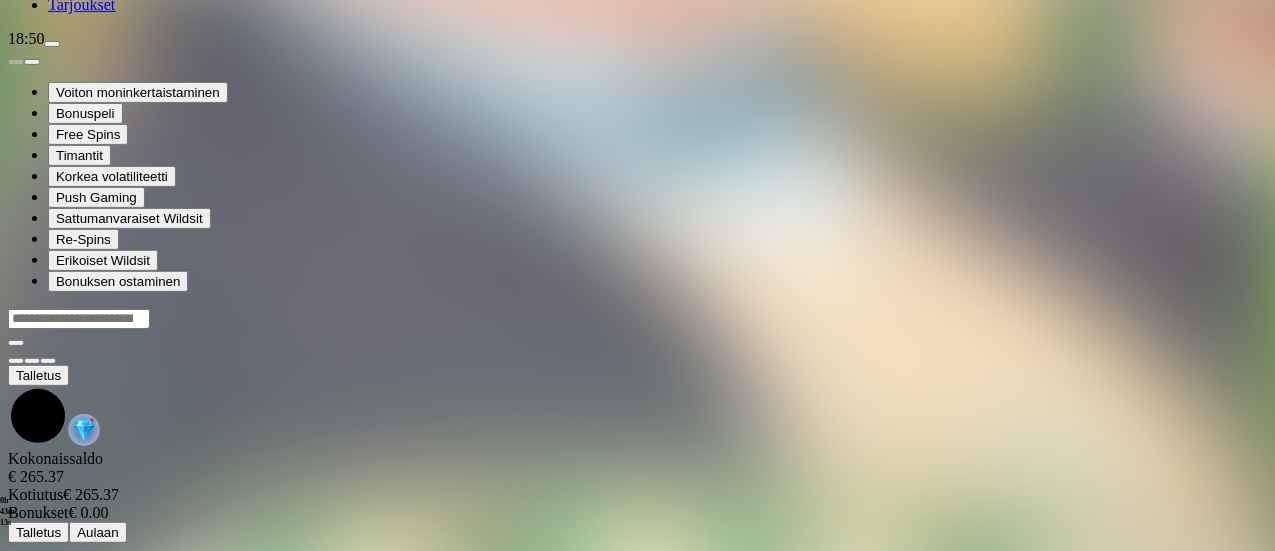 scroll, scrollTop: 0, scrollLeft: 0, axis: both 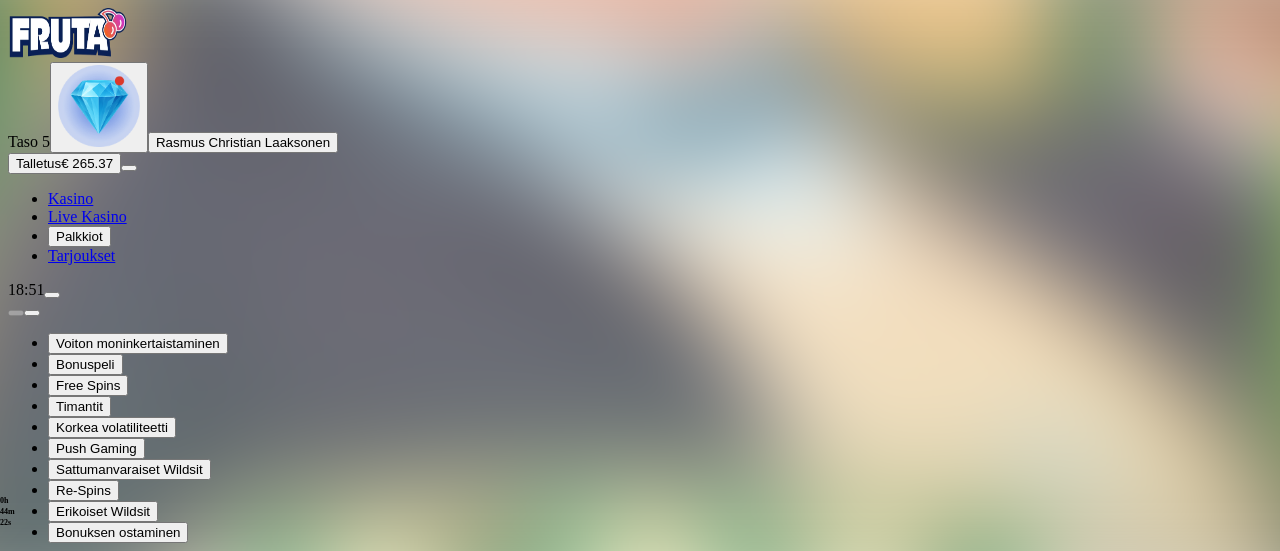 click at bounding box center [48, 1342] 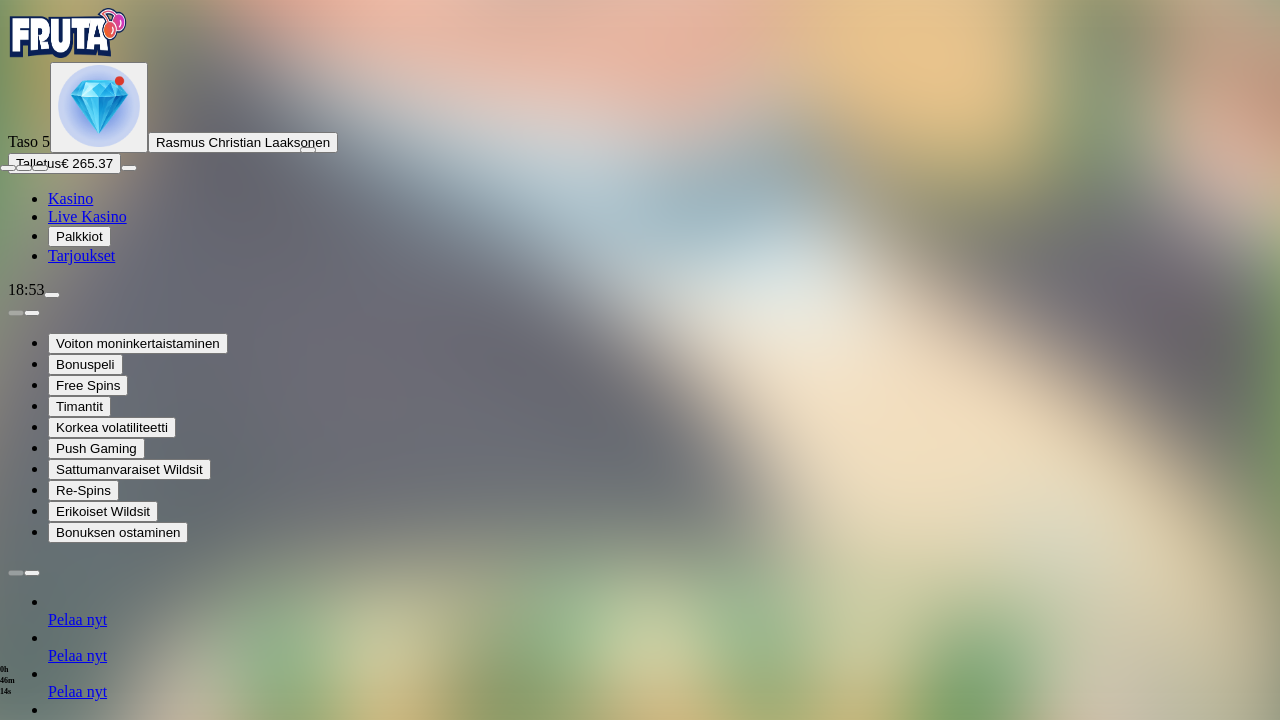 click at bounding box center (8, 168) 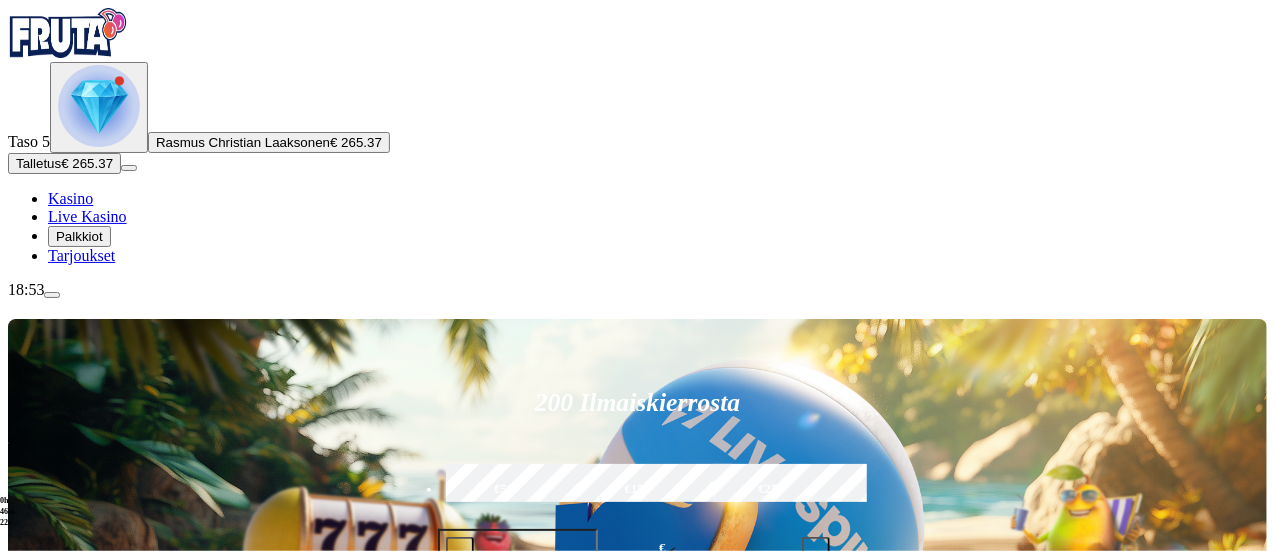 click at bounding box center (52, 295) 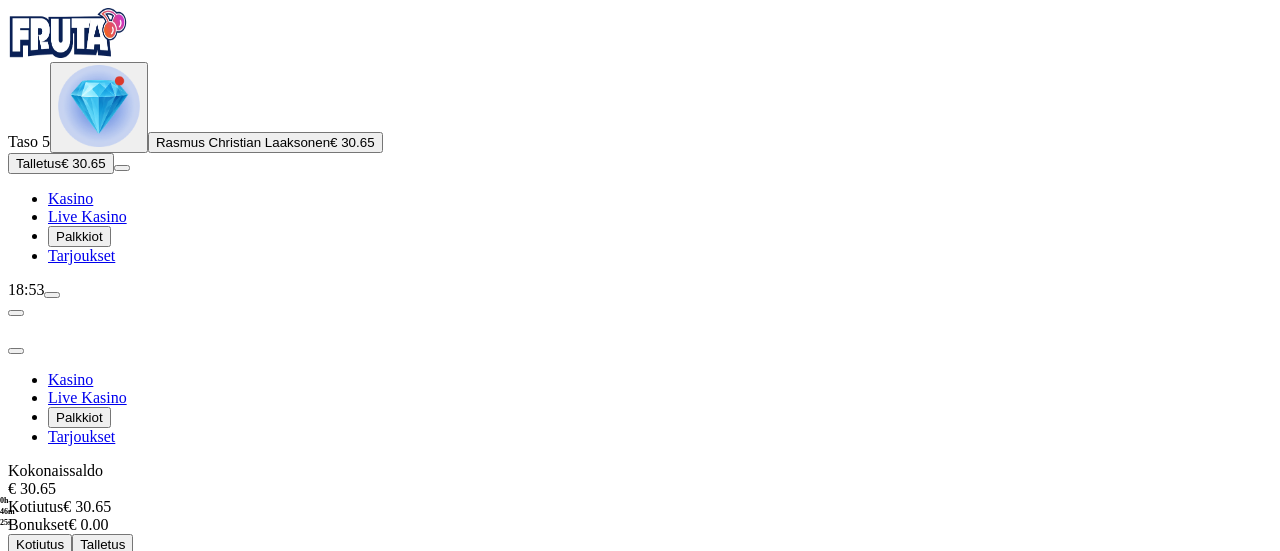click on "Vahvistaminen" at bounding box center (166, 623) 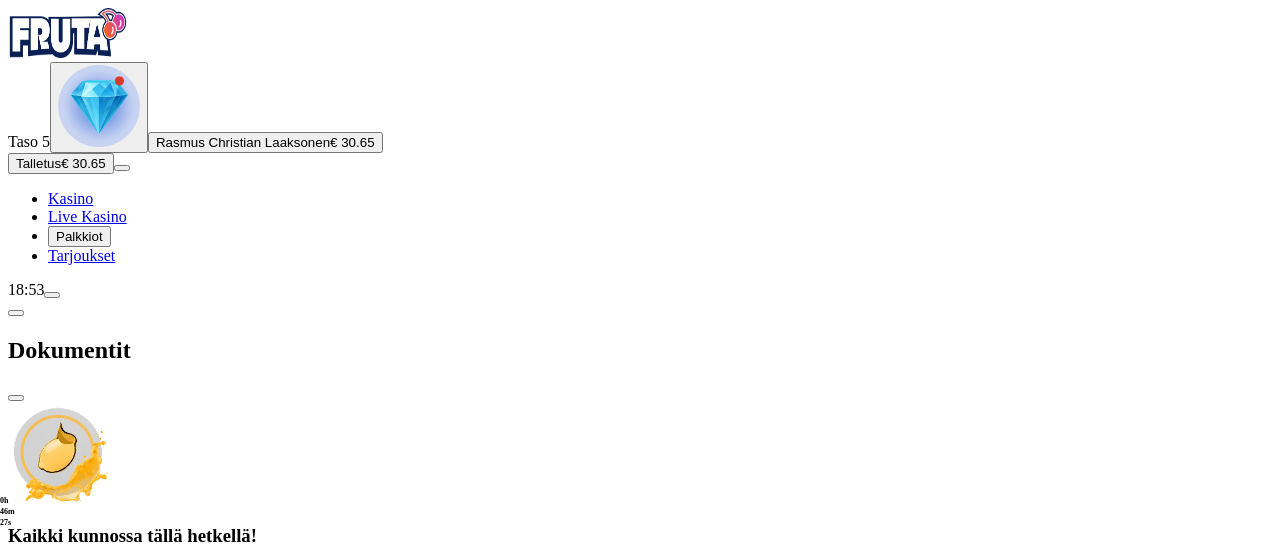 click on "Dokumentit" at bounding box center (640, 350) 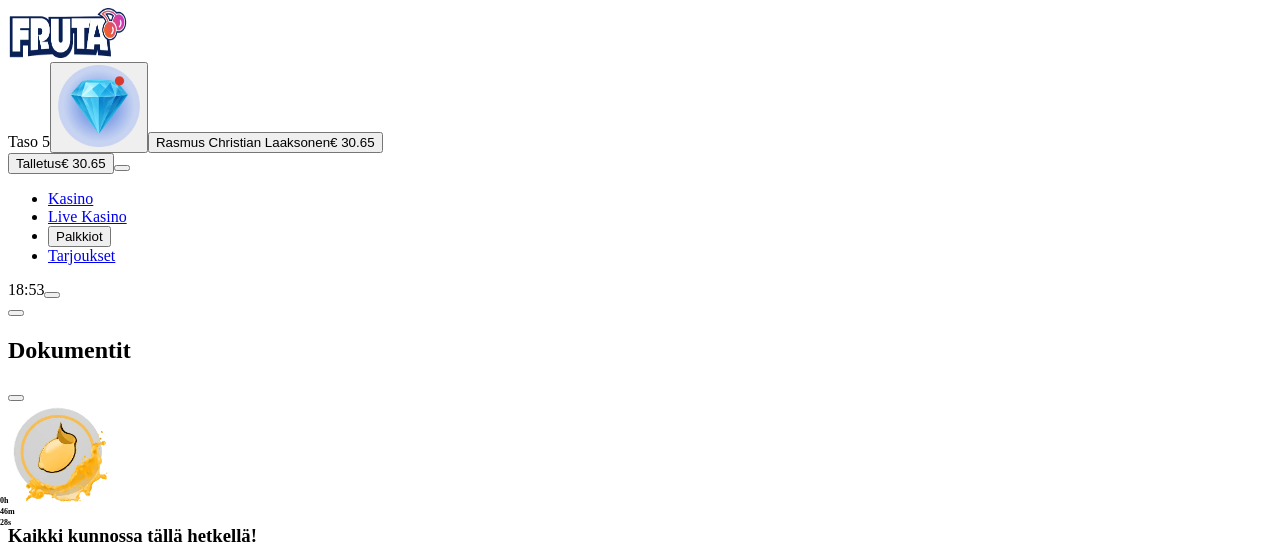 click at bounding box center (16, 313) 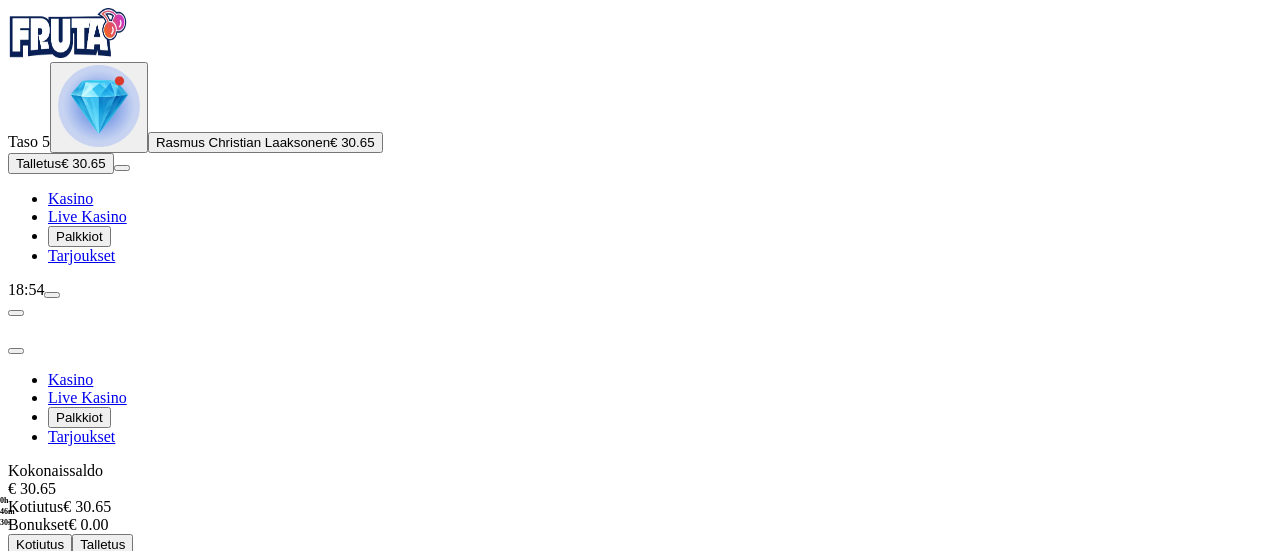 click on "Tiliote" at bounding box center [73, 665] 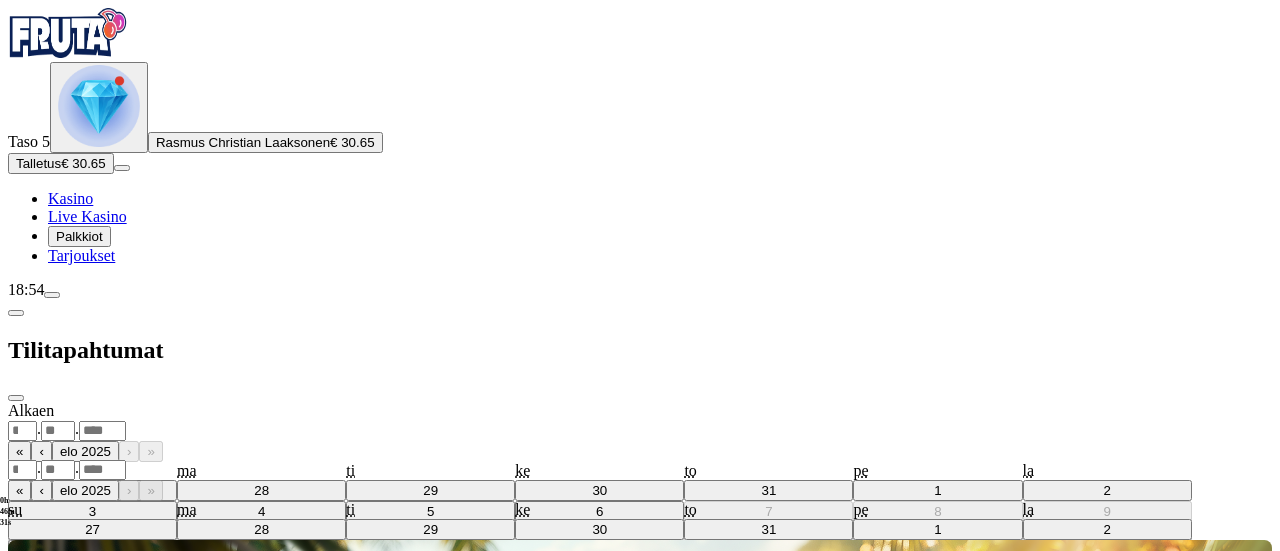 click on "******** ********" at bounding box center [39, 490] 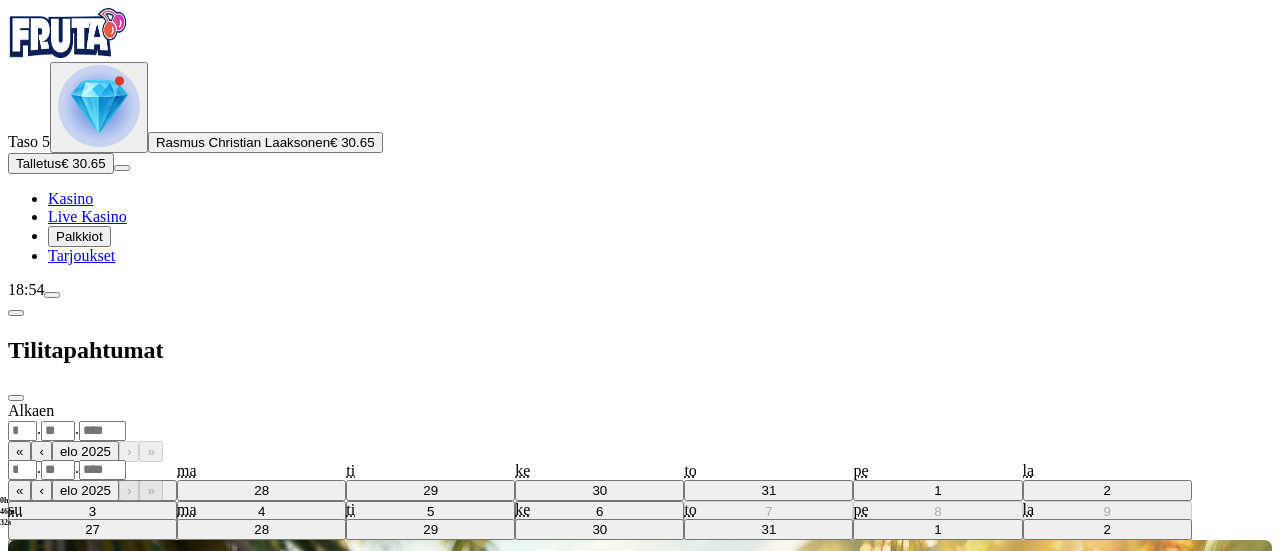 select on "********" 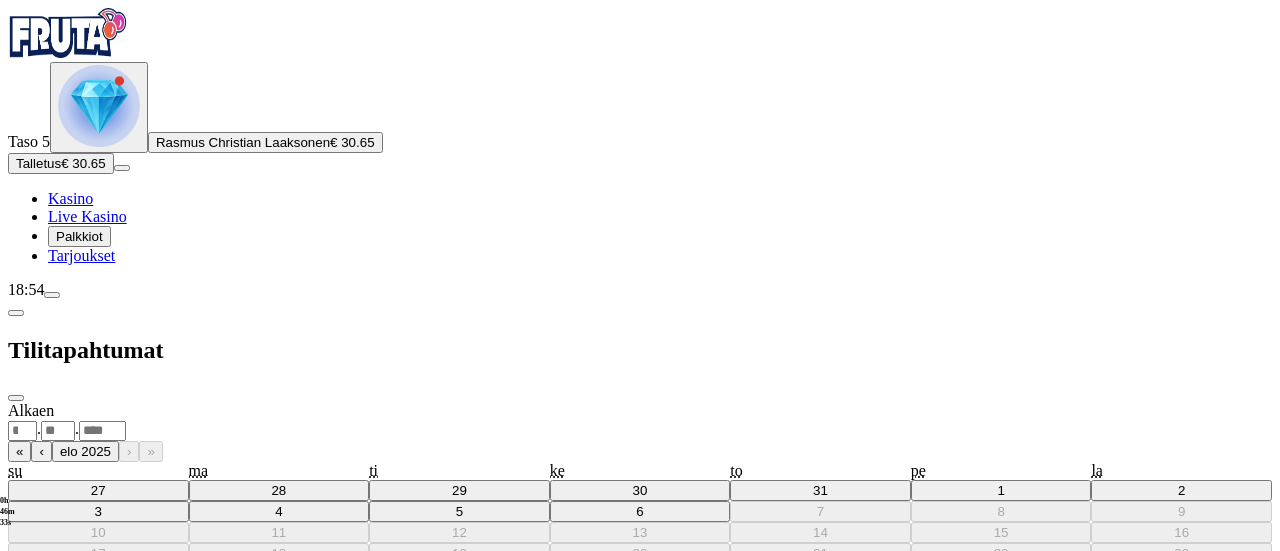 click on "Alkaen . . « ‹ elo 2025 › » su ma ti ke to pe la 27 28 29 30 31 1 2 3 4 5 6 7 8 9 10 11 12 13 14 15 16 17 18 19 20 21 22 23 24 25 26 27 28 29 30 31 1 2 3 4 5 6" at bounding box center (640, 504) 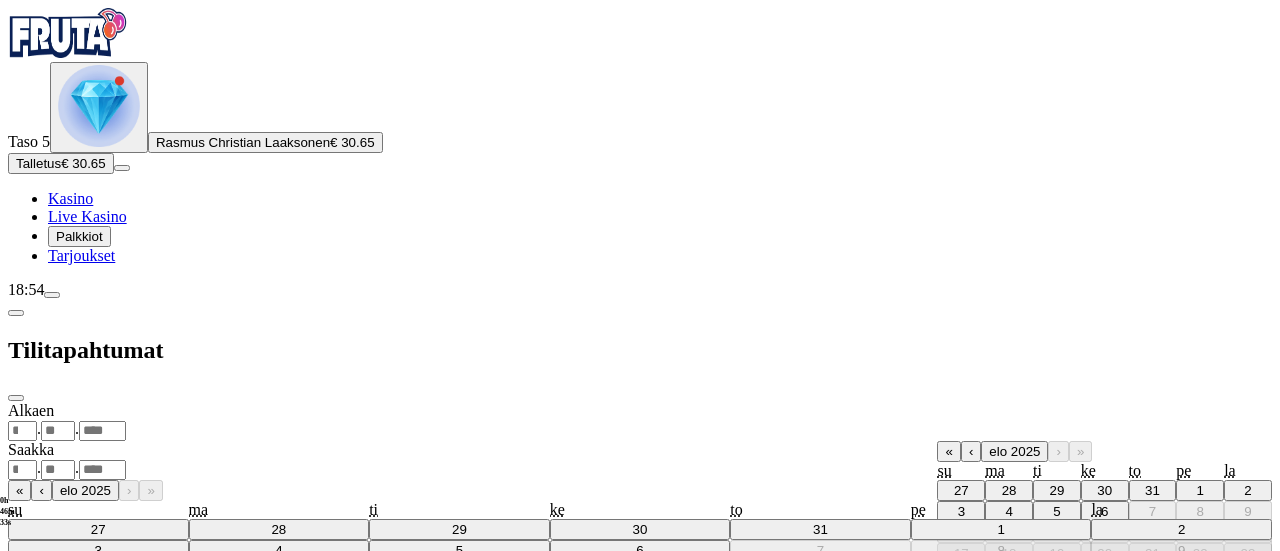 click at bounding box center [640, 441] 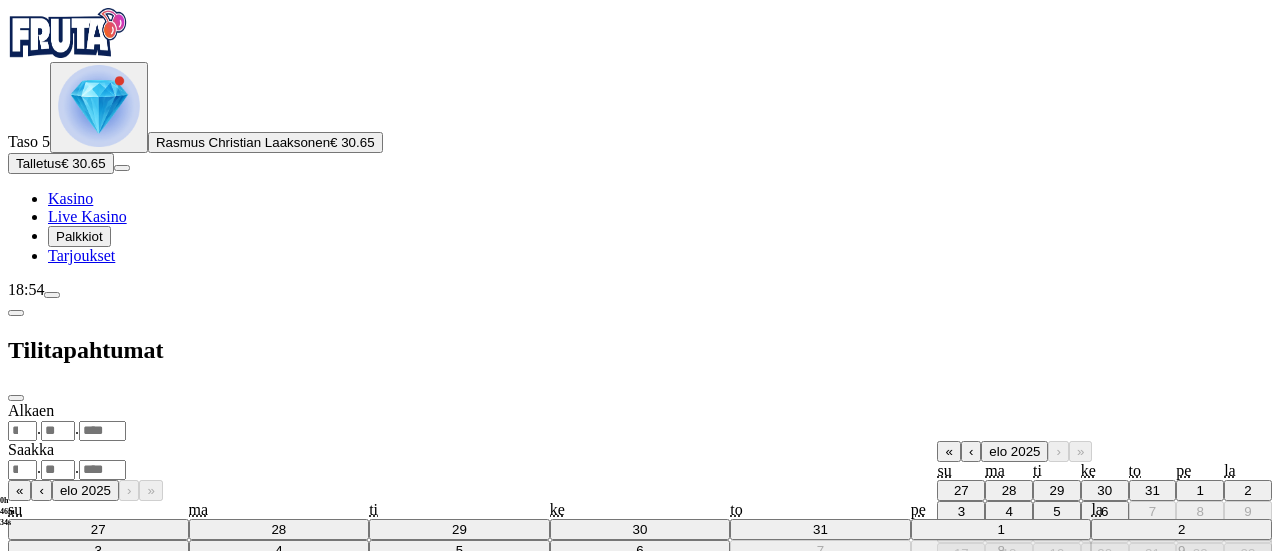 click on "6" at bounding box center [1104, 511] 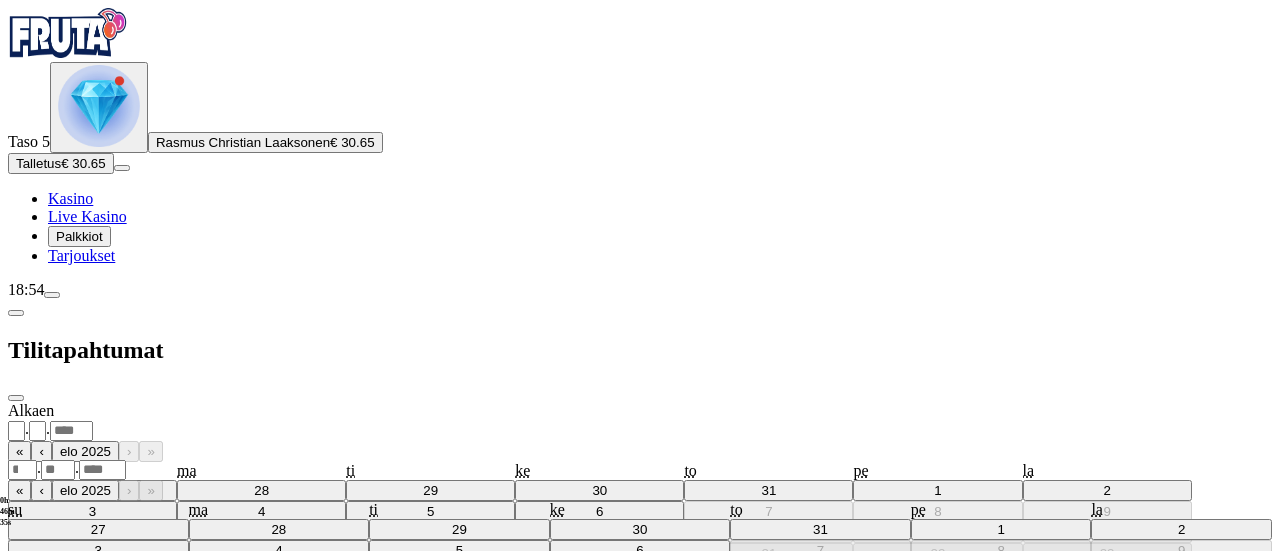 click on "Saakka . . « ‹ elo 2025 › » su ma ti ke to pe la 27 28 29 30 31 1 2 3 4 5 6 7 8 9 10 11 12 13 14 15 16 17 18 19 20 21 22 23 24 25 26 27 28 29 30 31 1 2 3 4 5 6" at bounding box center (640, 543) 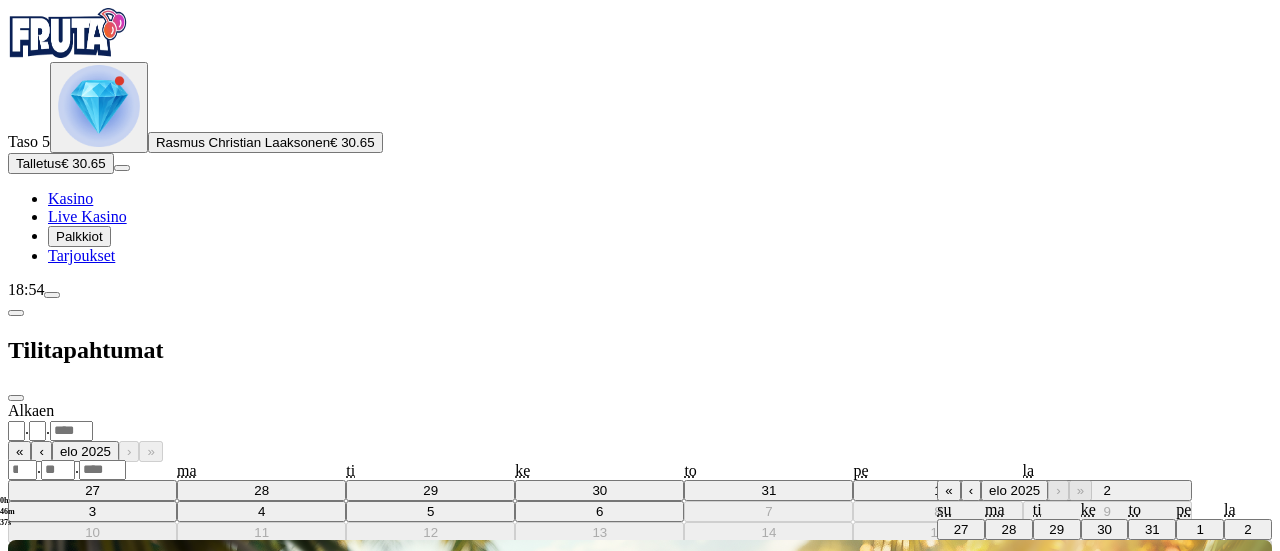 click on "6" at bounding box center [1104, 550] 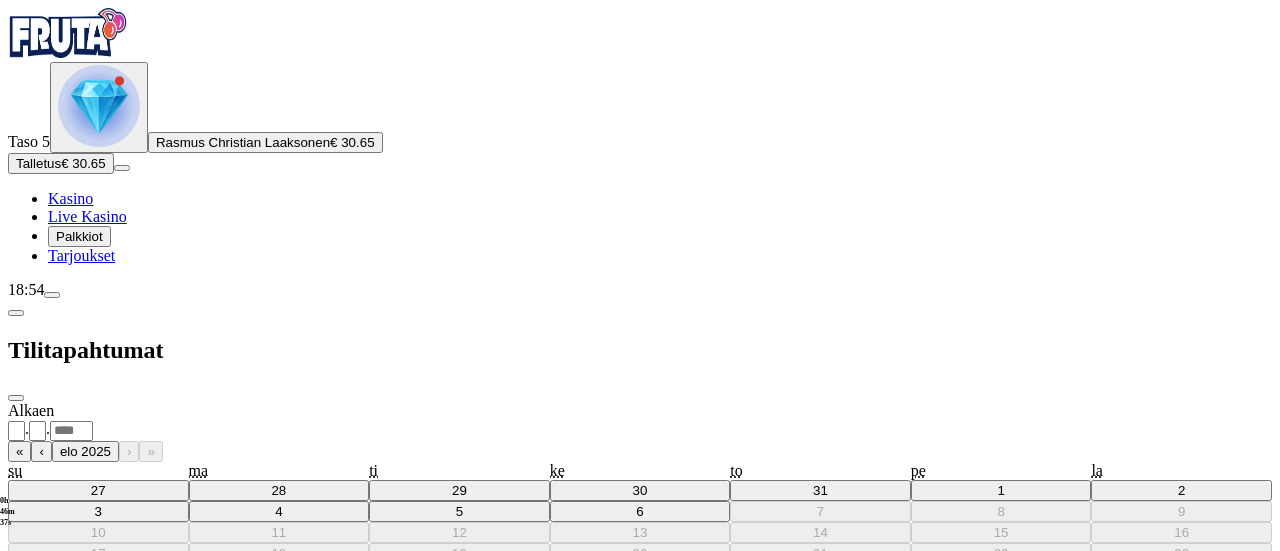 click on "Näytä tapahtumat" at bounding box center (68, 839) 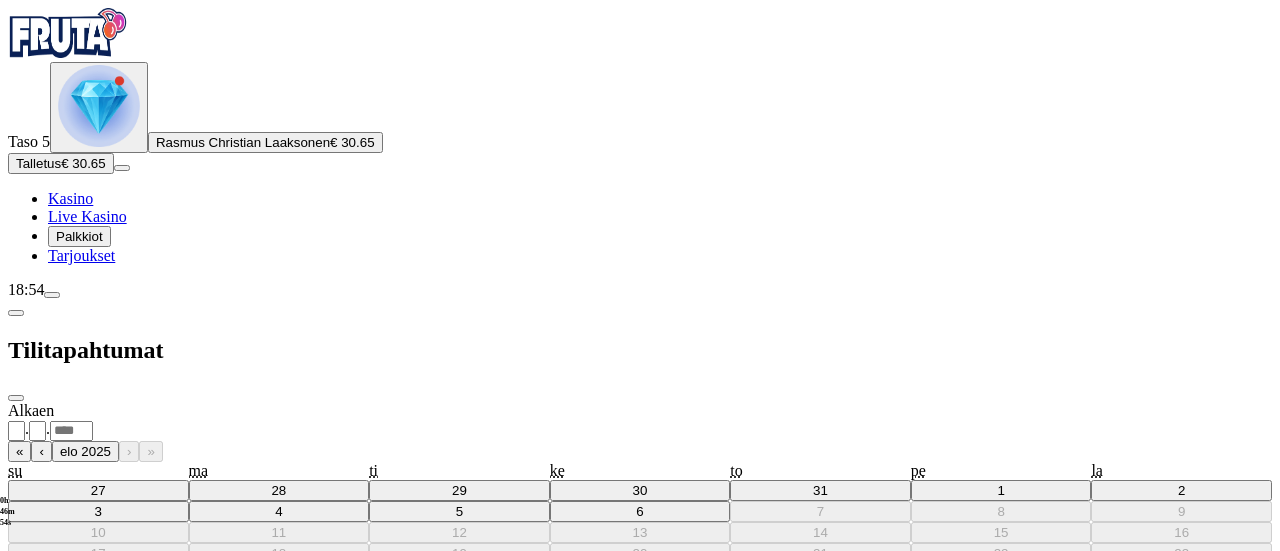 click at bounding box center [640, 996] 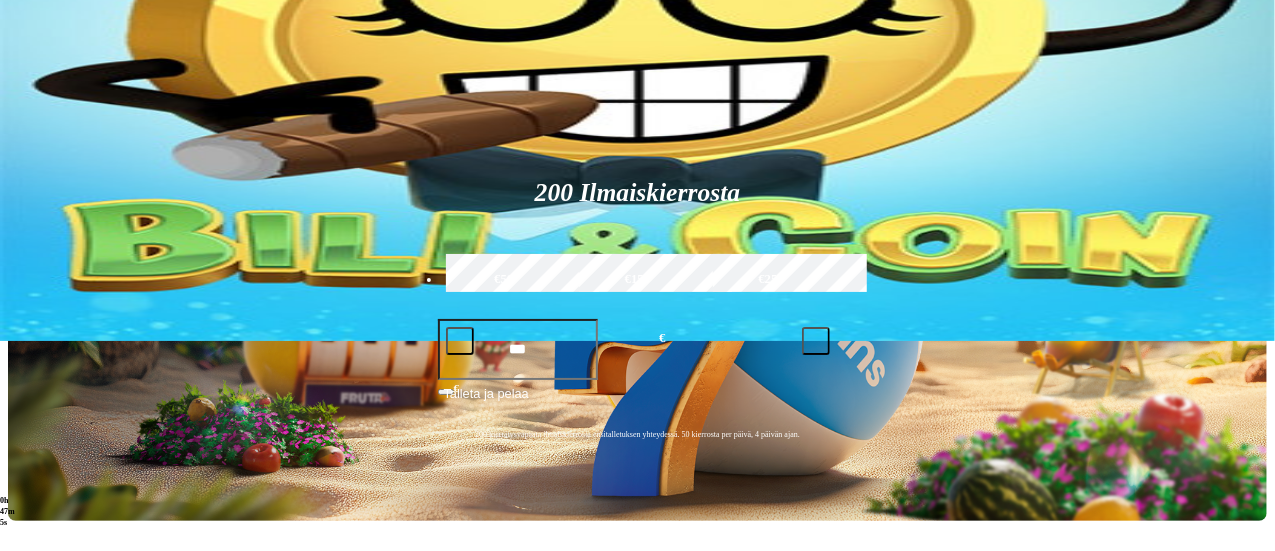 scroll, scrollTop: 0, scrollLeft: 0, axis: both 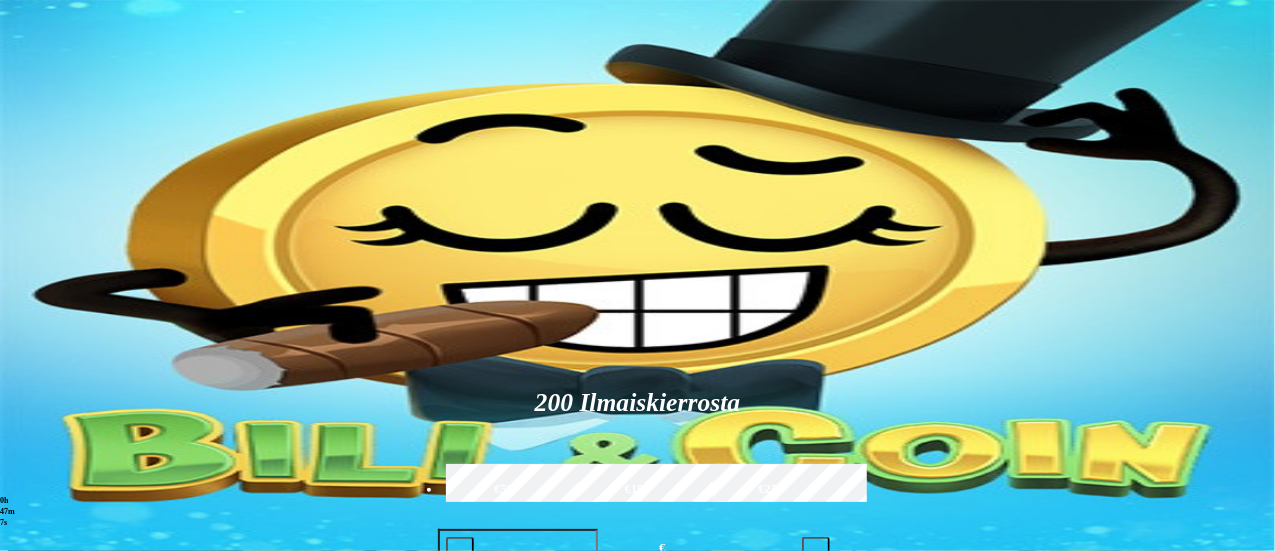 click at bounding box center (897, 830) 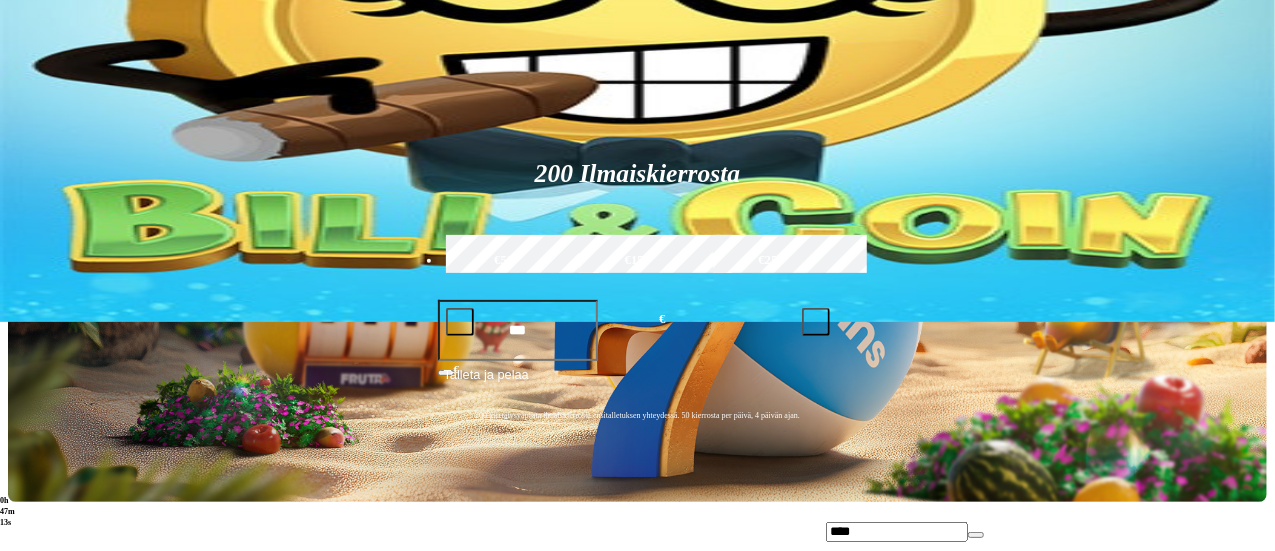 scroll, scrollTop: 230, scrollLeft: 0, axis: vertical 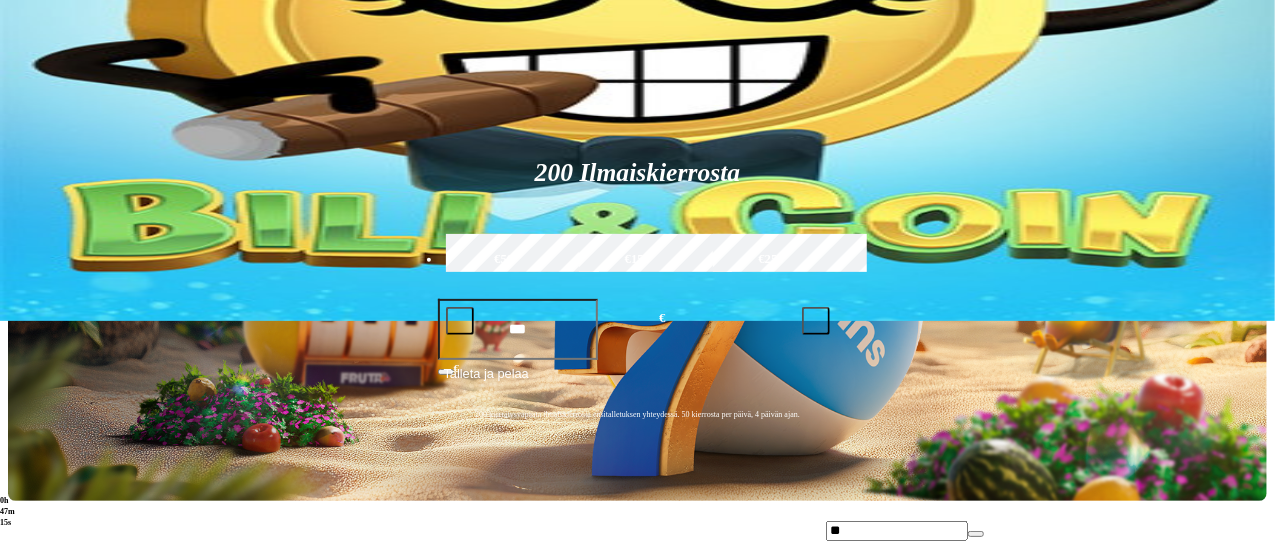 type on "*" 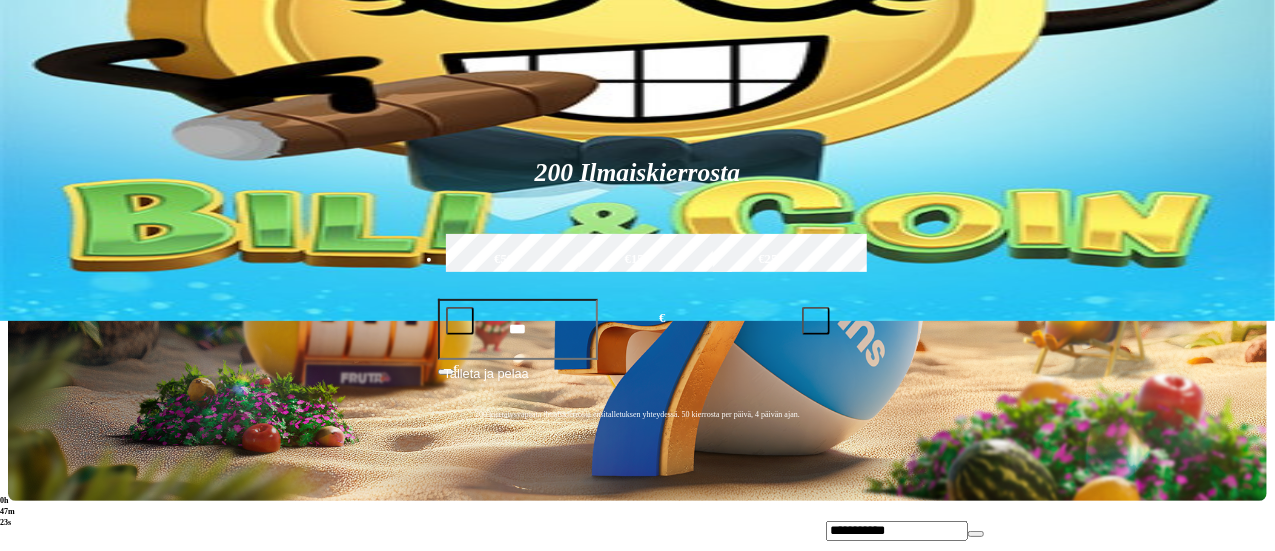 type on "**********" 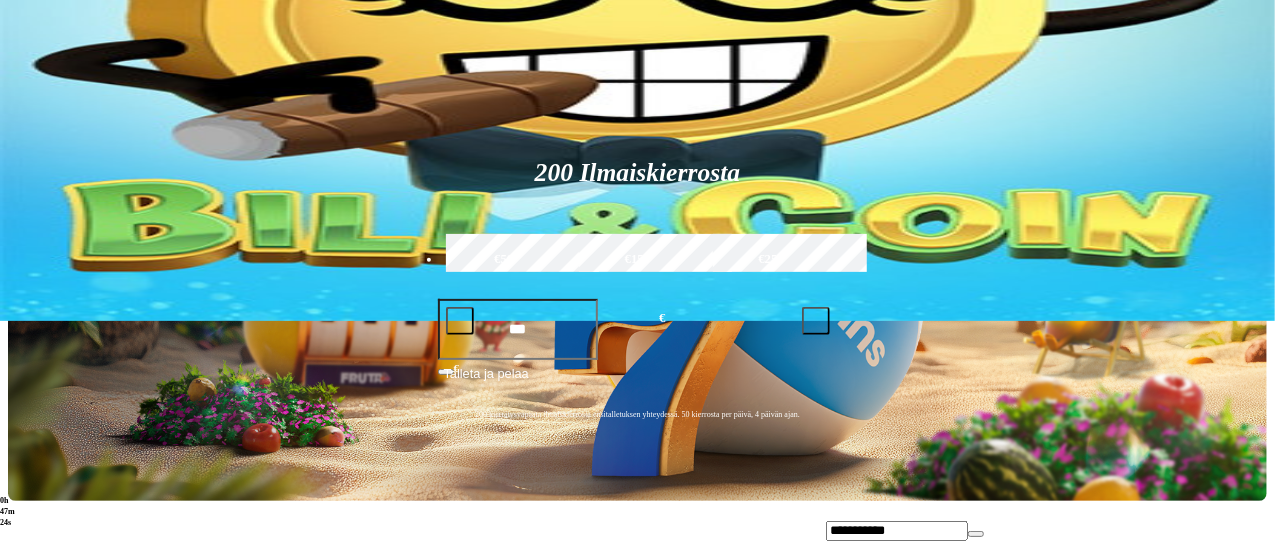 click on "Pelaa nyt" at bounding box center (1009, 633) 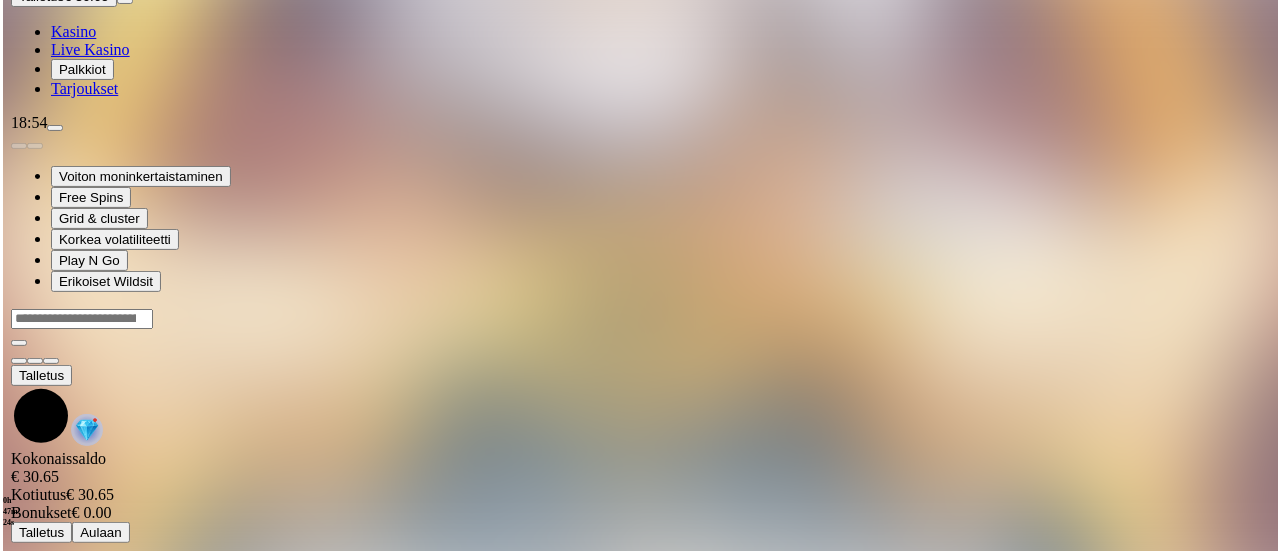 scroll, scrollTop: 0, scrollLeft: 0, axis: both 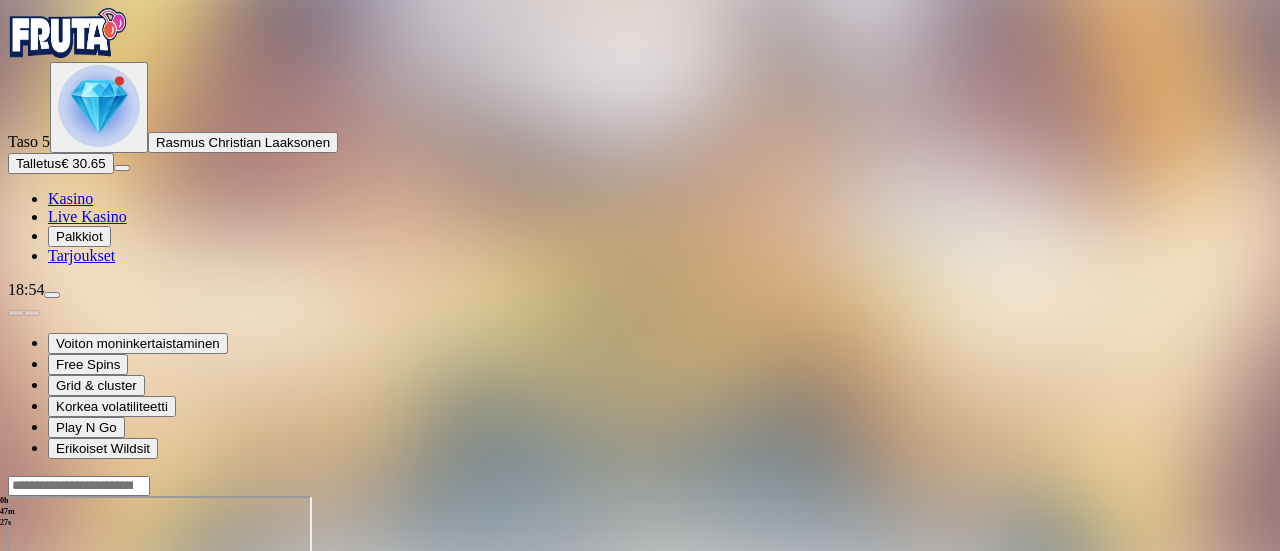 click at bounding box center [48, 668] 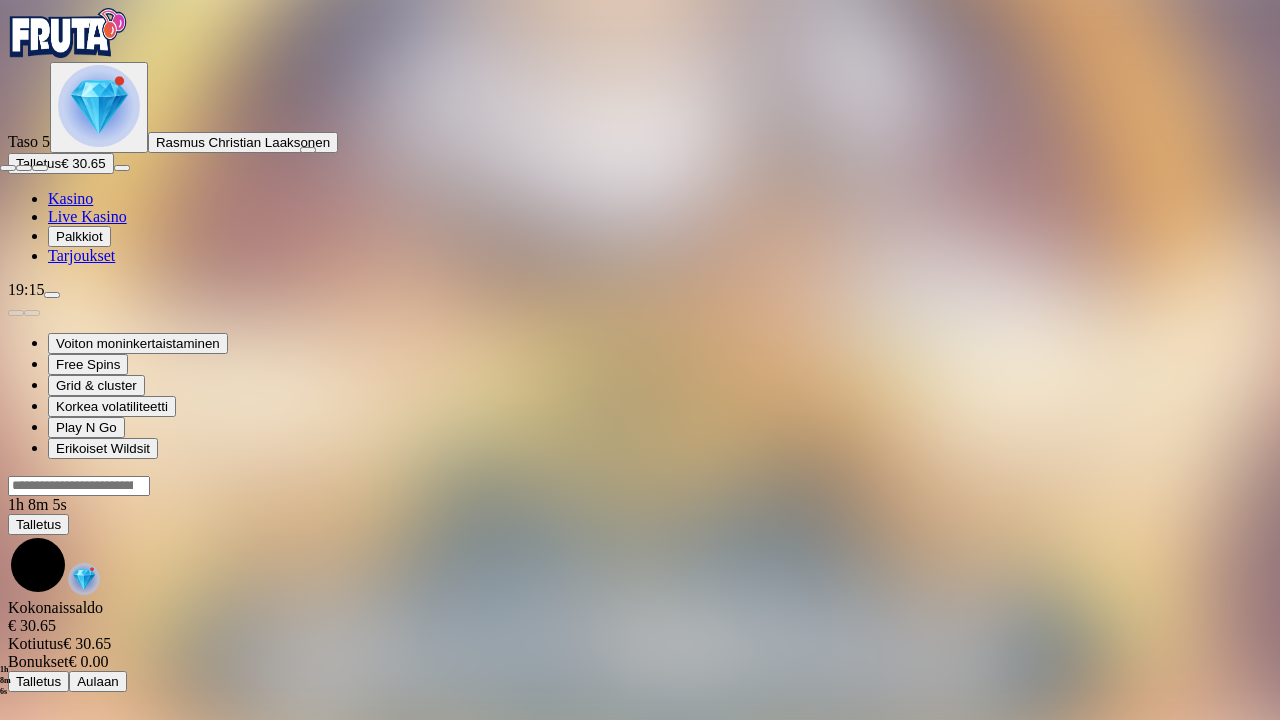 click at bounding box center (8, 168) 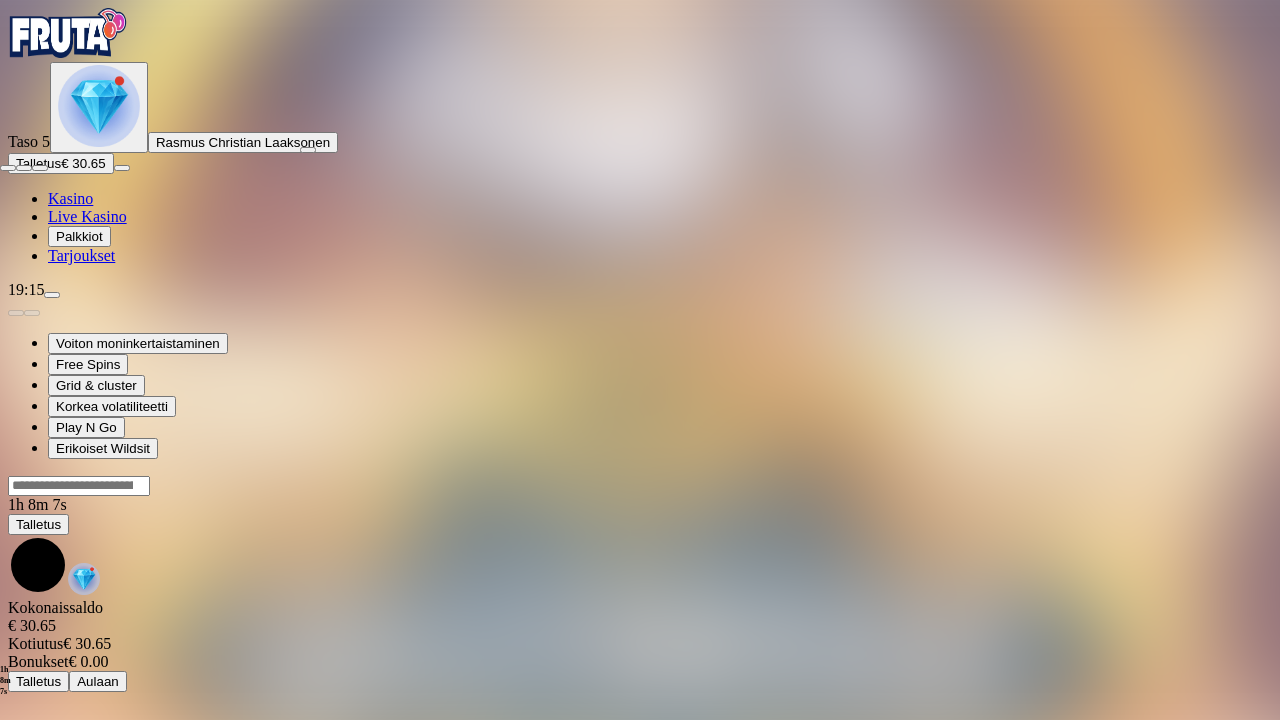 click at bounding box center (8, 168) 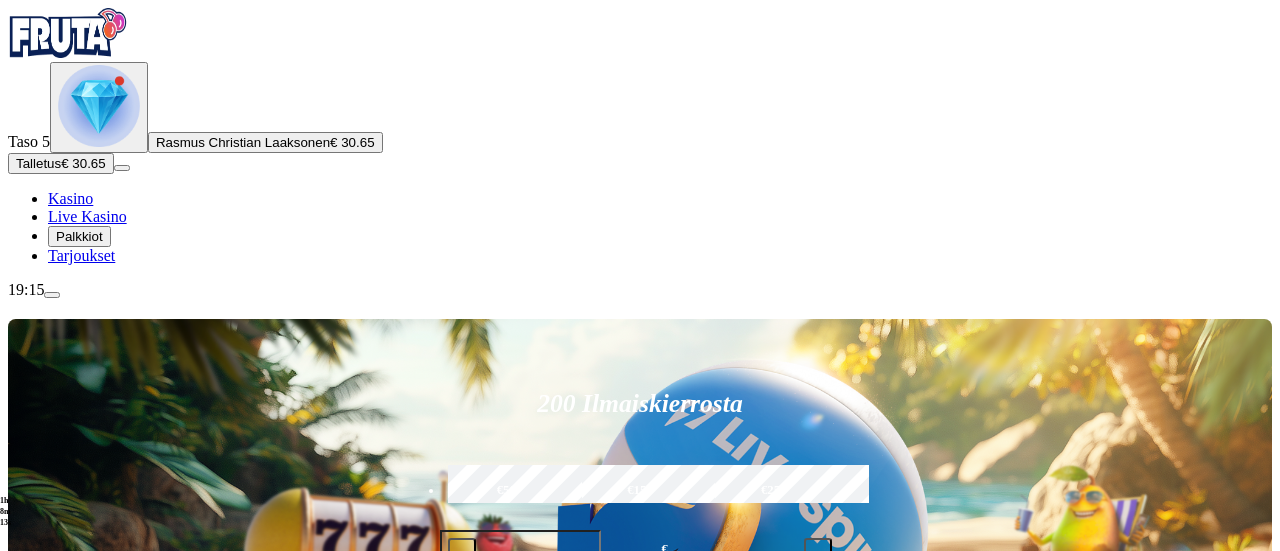 scroll, scrollTop: 102, scrollLeft: 0, axis: vertical 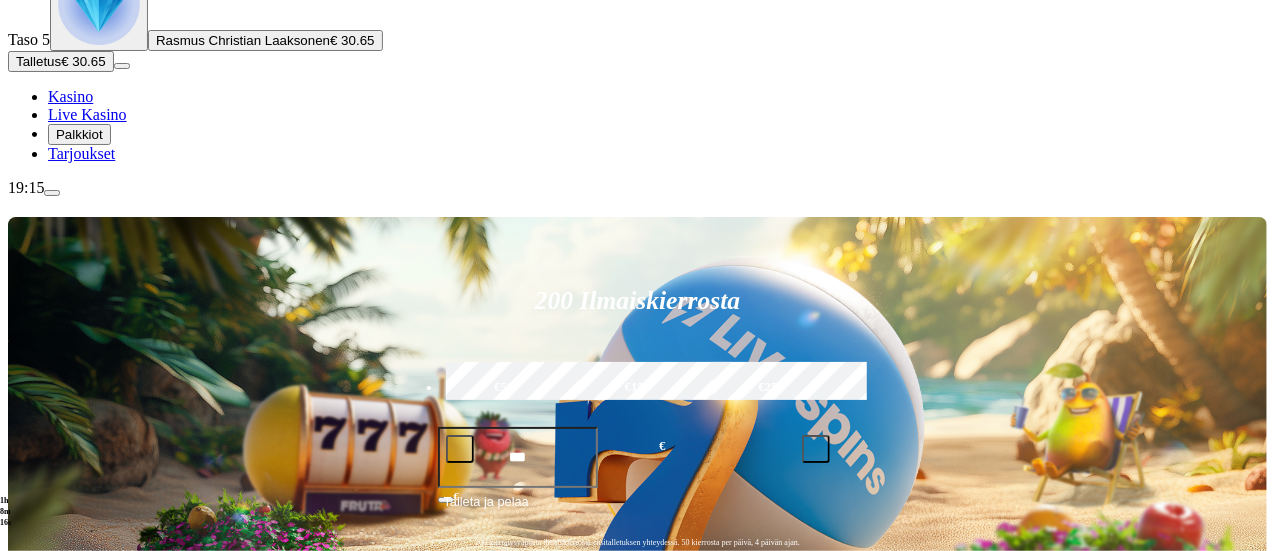 click at bounding box center (52, 193) 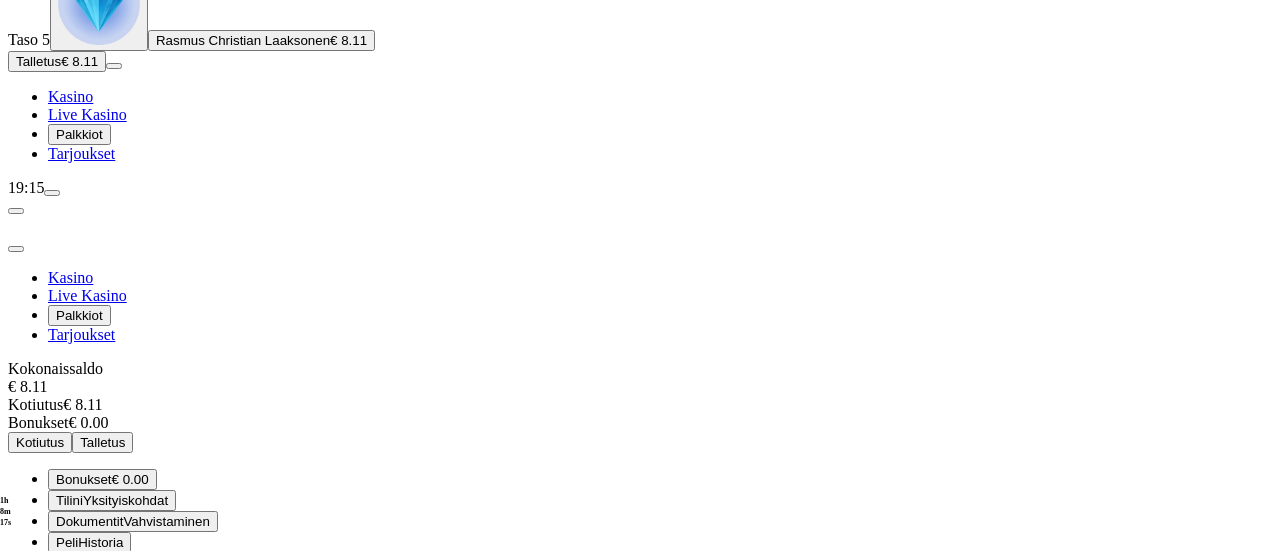 click on "Kotiutus" at bounding box center [40, 442] 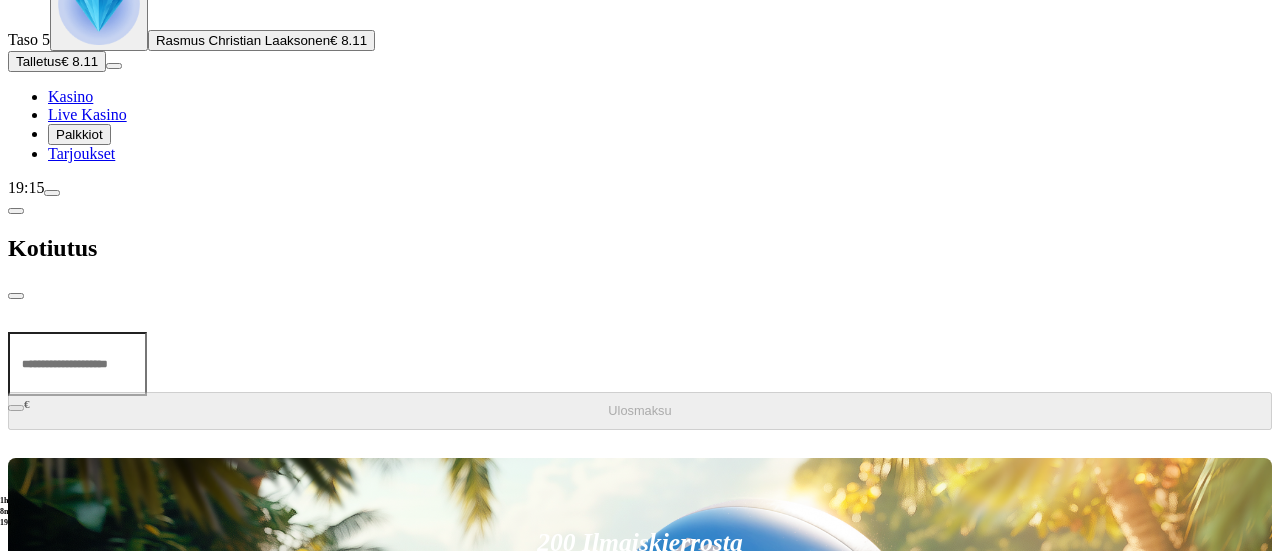 click on "€ Ulosmaksu" at bounding box center (640, 385) 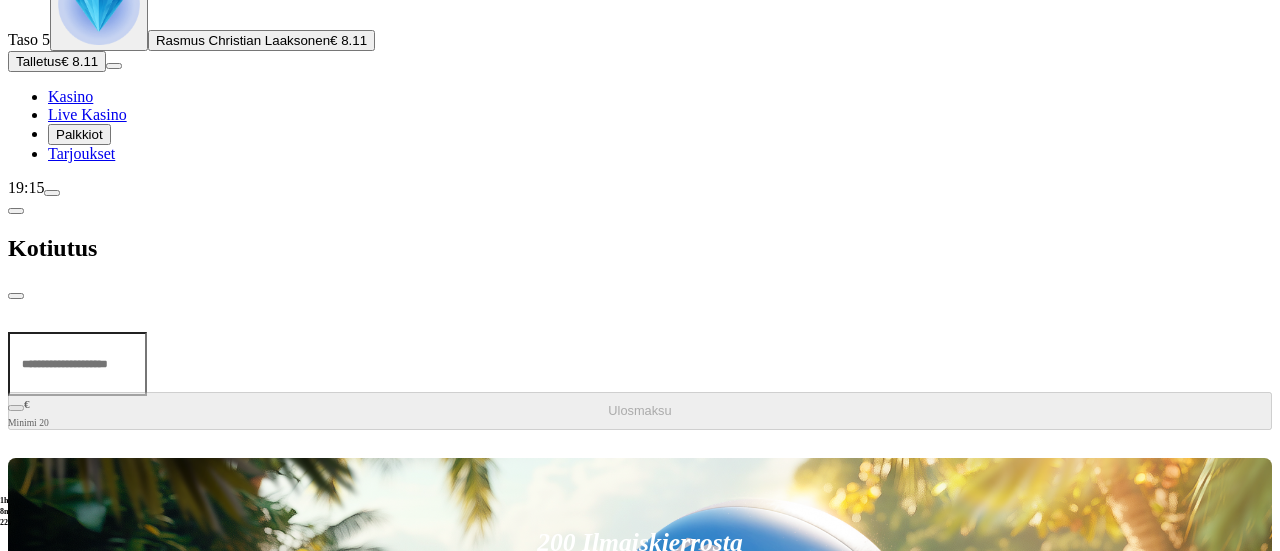 type on "*" 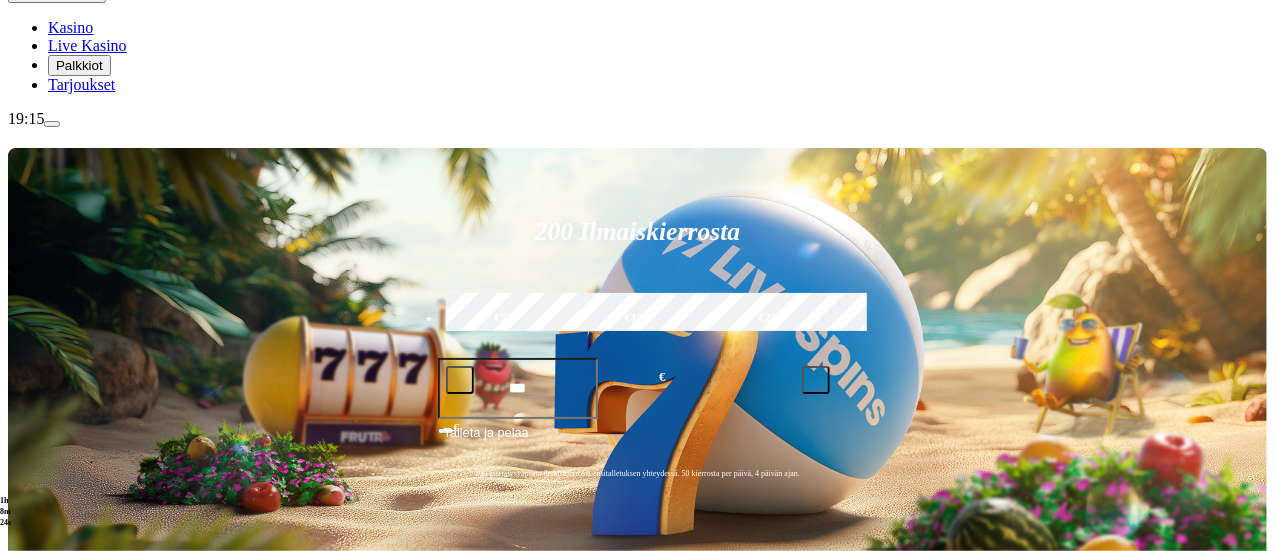 scroll, scrollTop: 353, scrollLeft: 0, axis: vertical 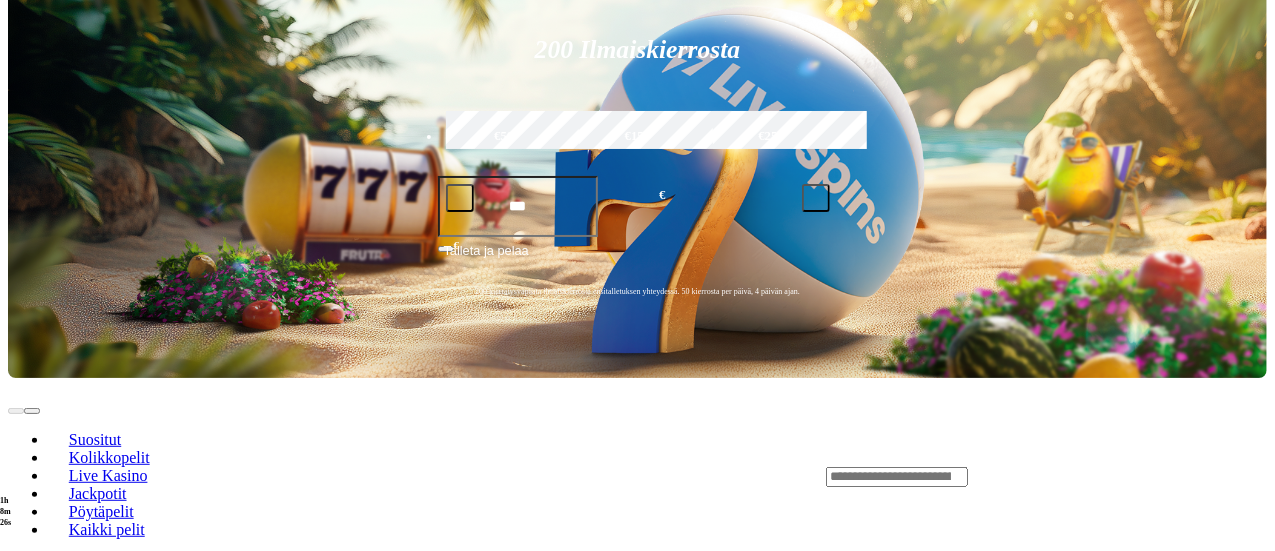 click on "Pelaa nyt" at bounding box center (77, 981) 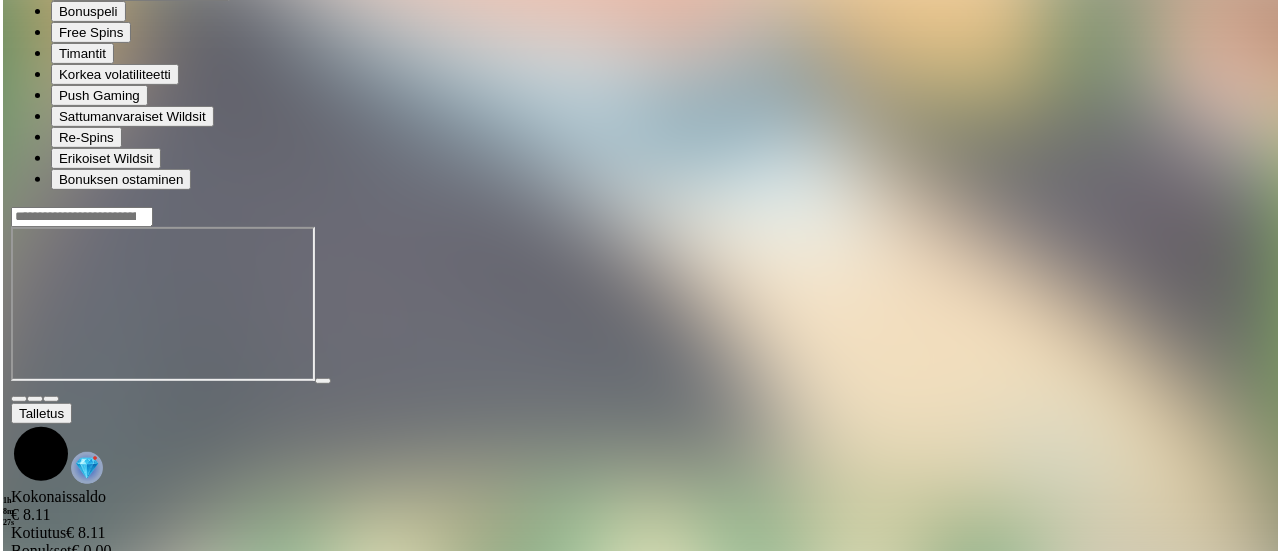 scroll, scrollTop: 0, scrollLeft: 0, axis: both 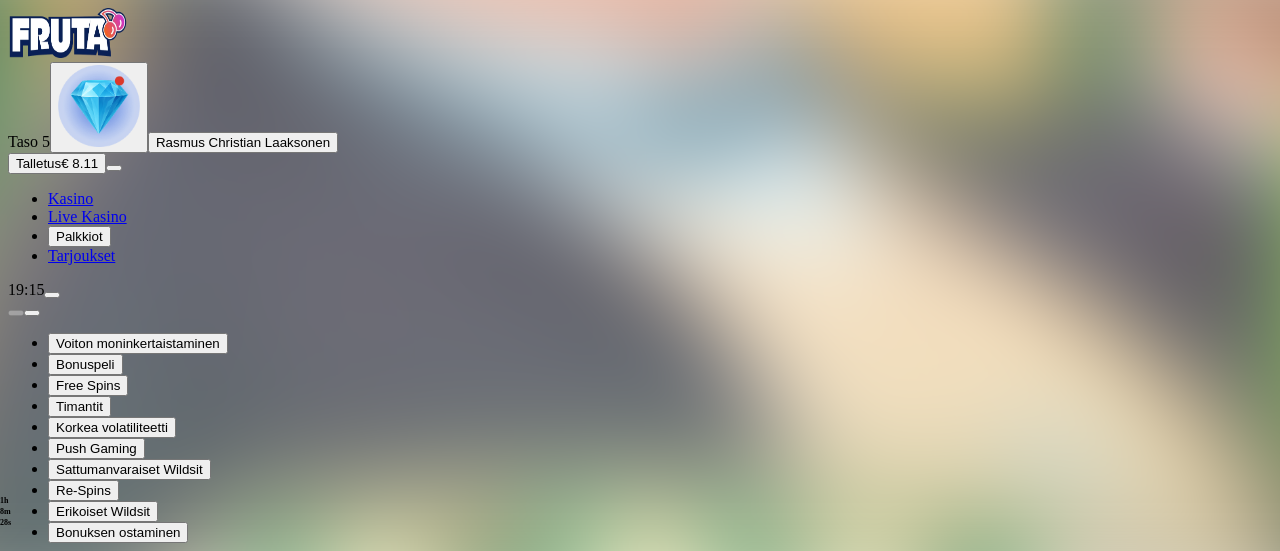click at bounding box center [48, 752] 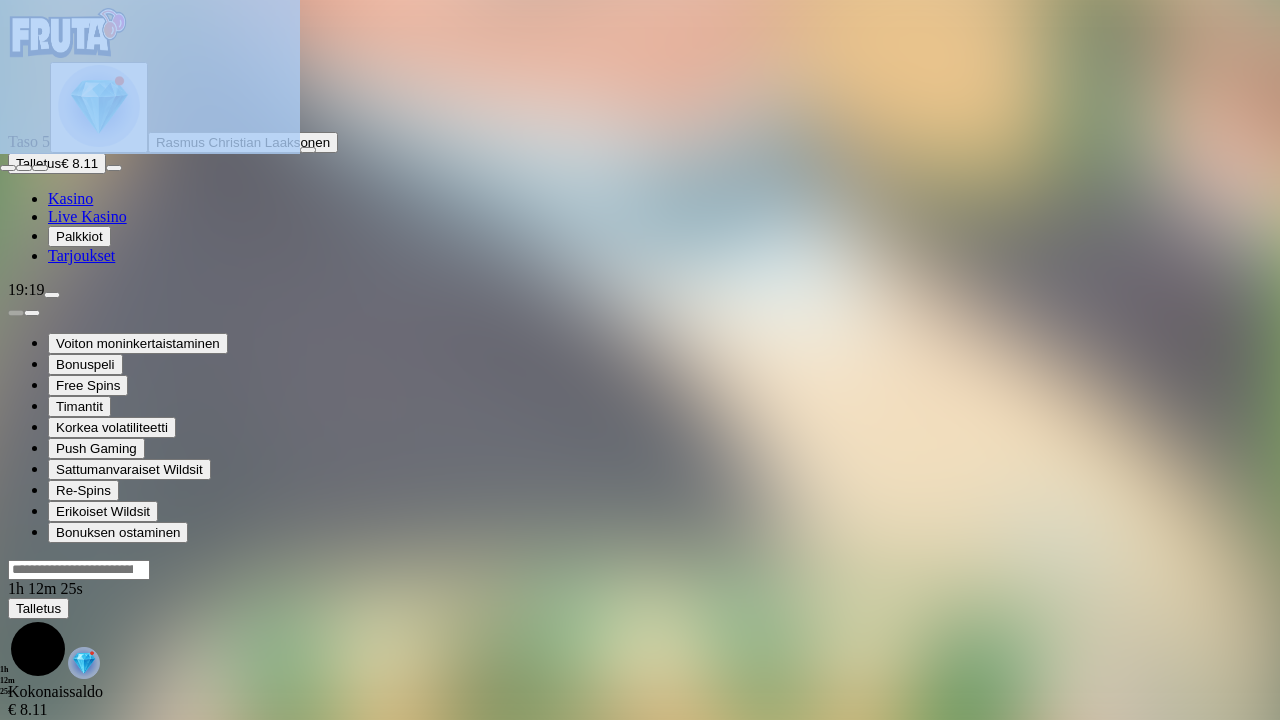 click at bounding box center [8, 168] 